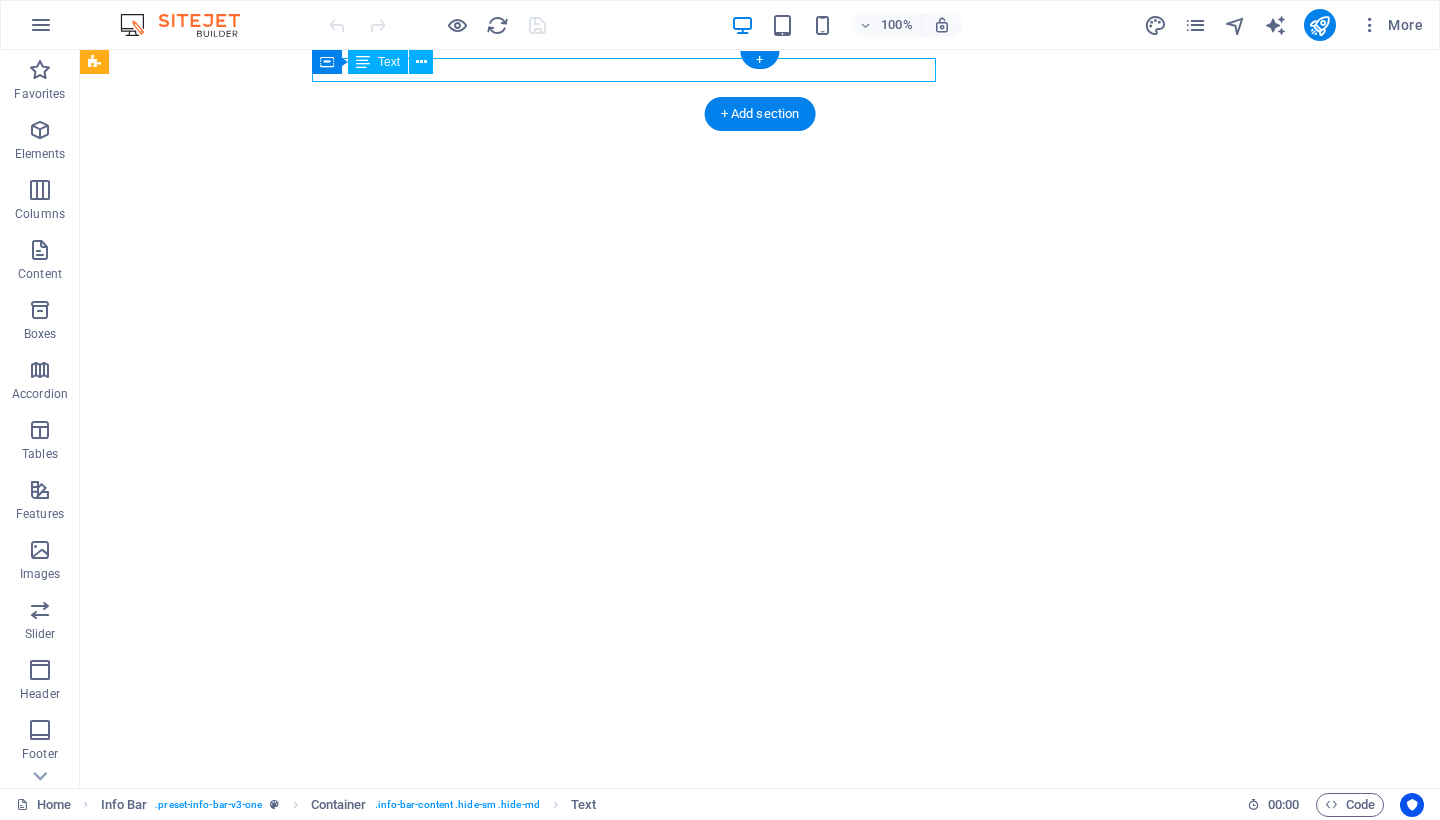 scroll, scrollTop: 0, scrollLeft: 0, axis: both 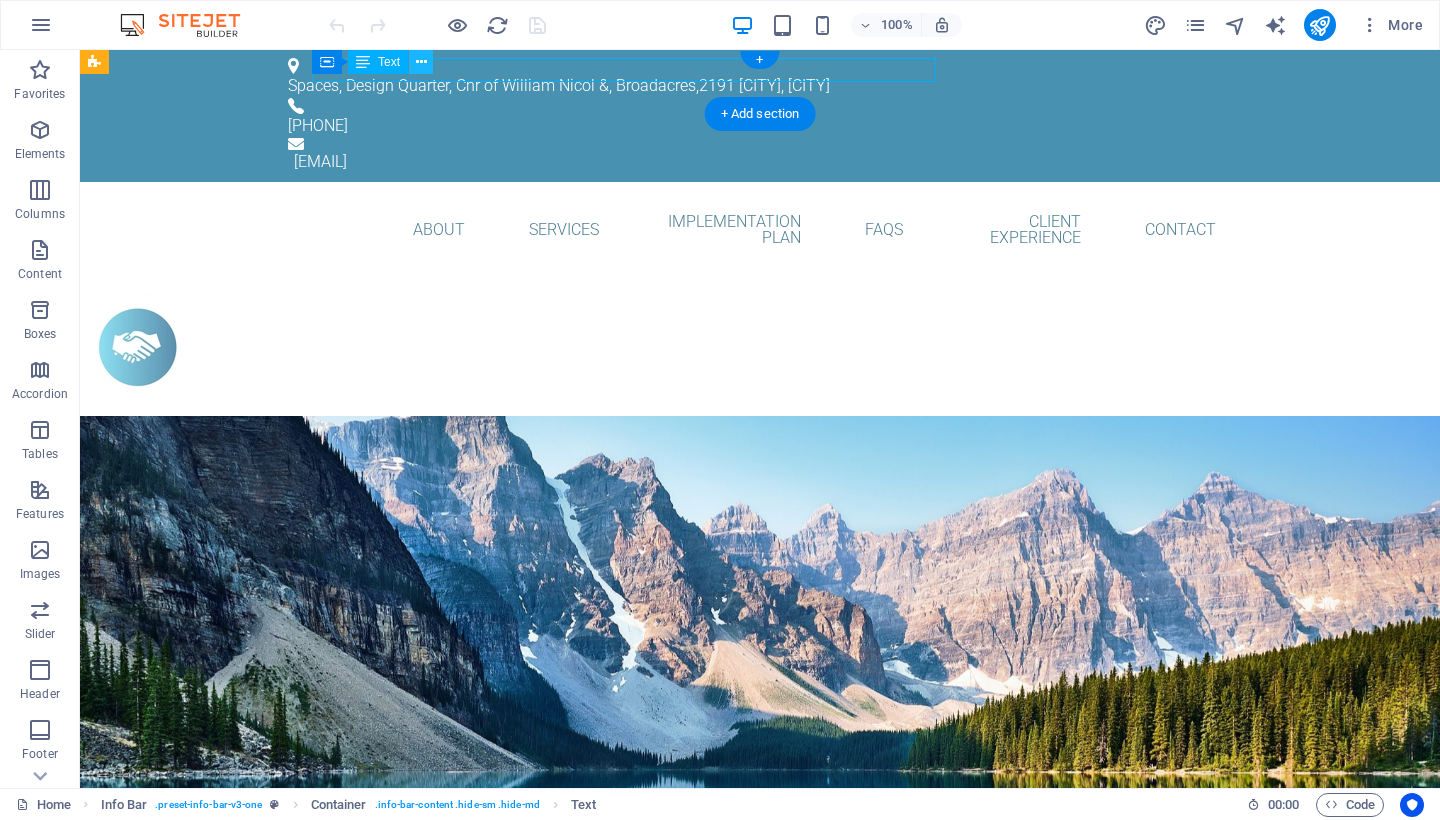 drag, startPoint x: 0, startPoint y: 0, endPoint x: 423, endPoint y: 59, distance: 427.09485 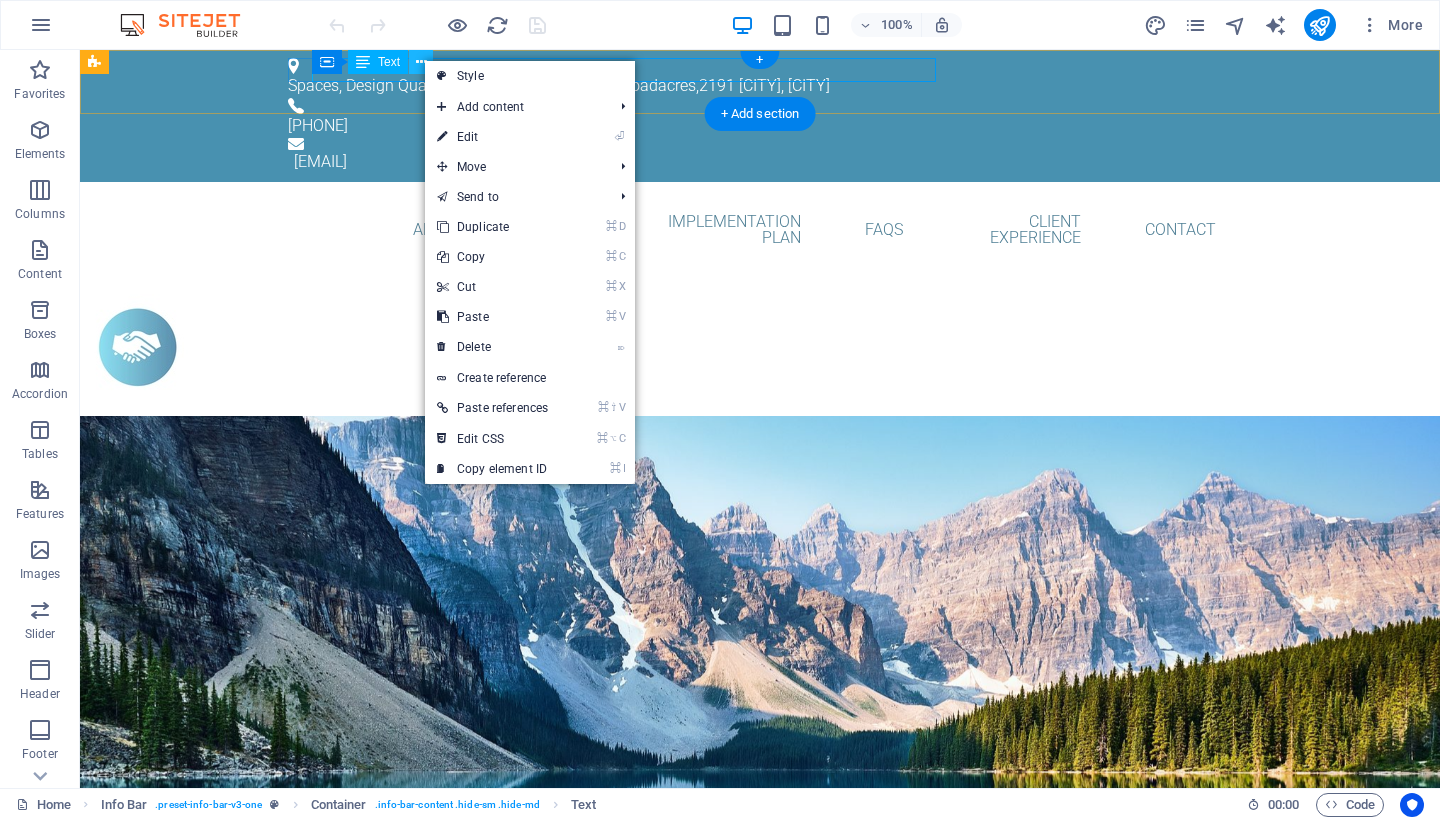 click on "⏎  Edit" at bounding box center [492, 137] 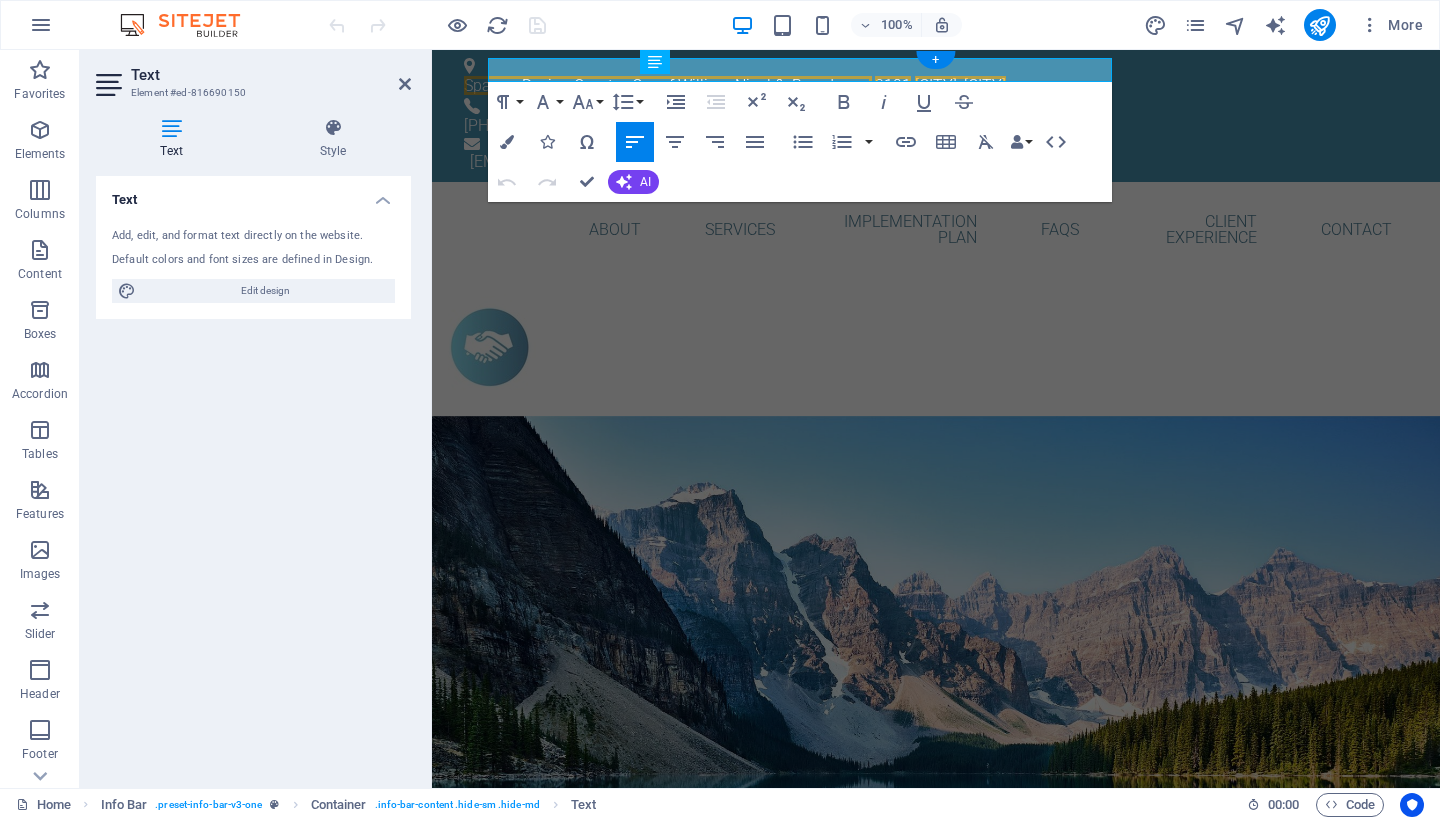 drag, startPoint x: 855, startPoint y: 109, endPoint x: 602, endPoint y: 72, distance: 255.69122 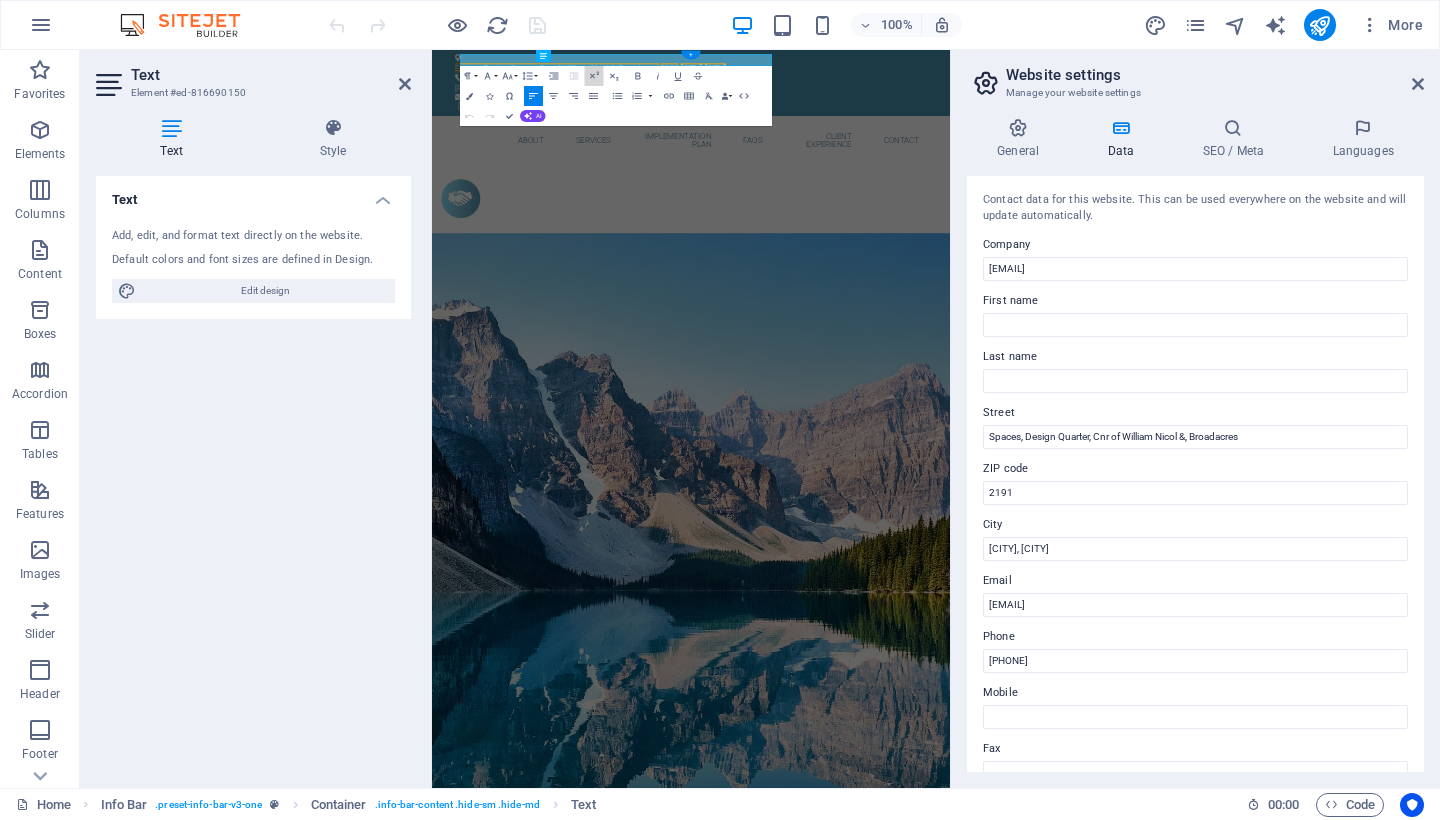 click on "Superscript" at bounding box center (594, 76) 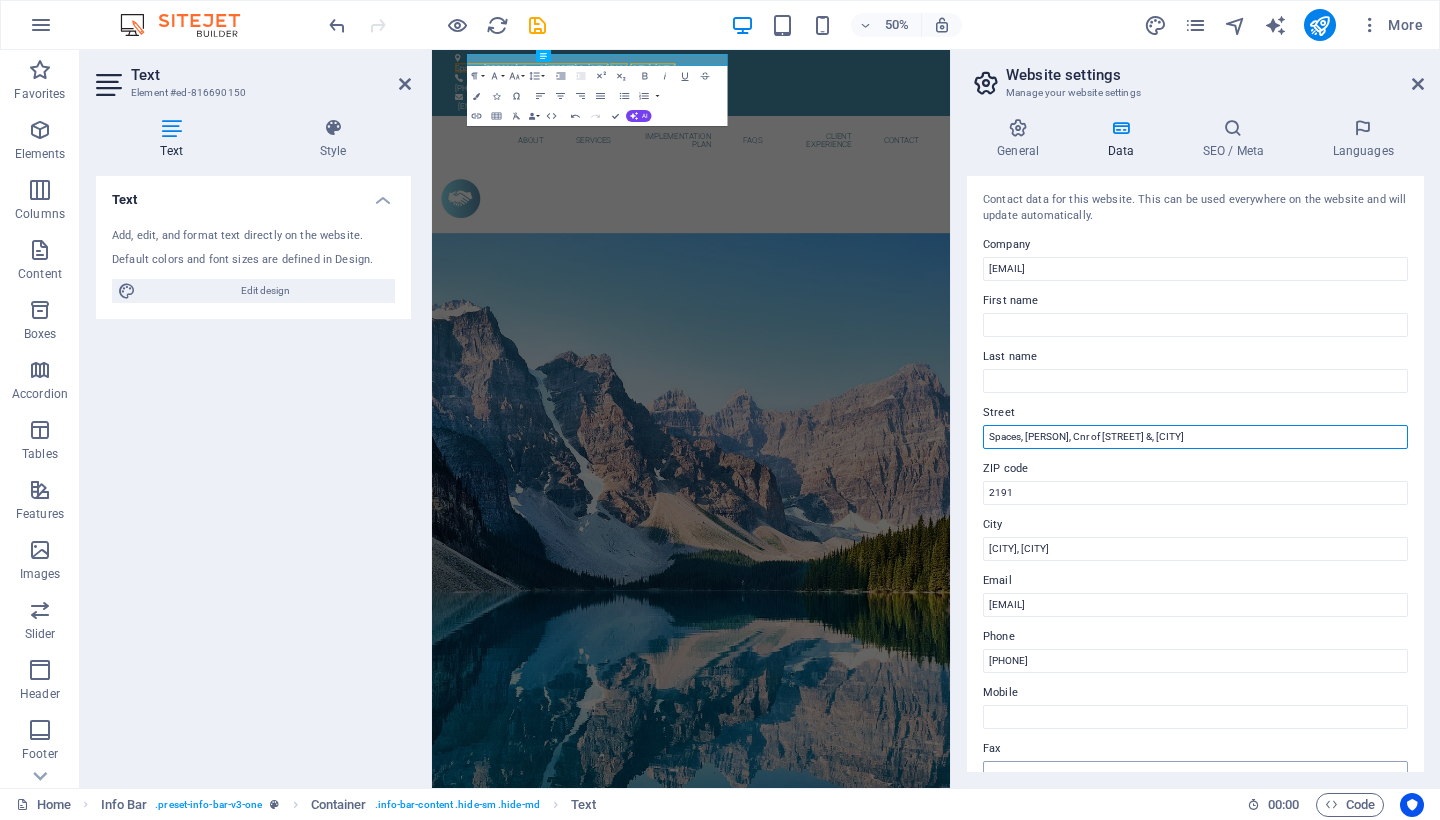 scroll, scrollTop: 0, scrollLeft: 0, axis: both 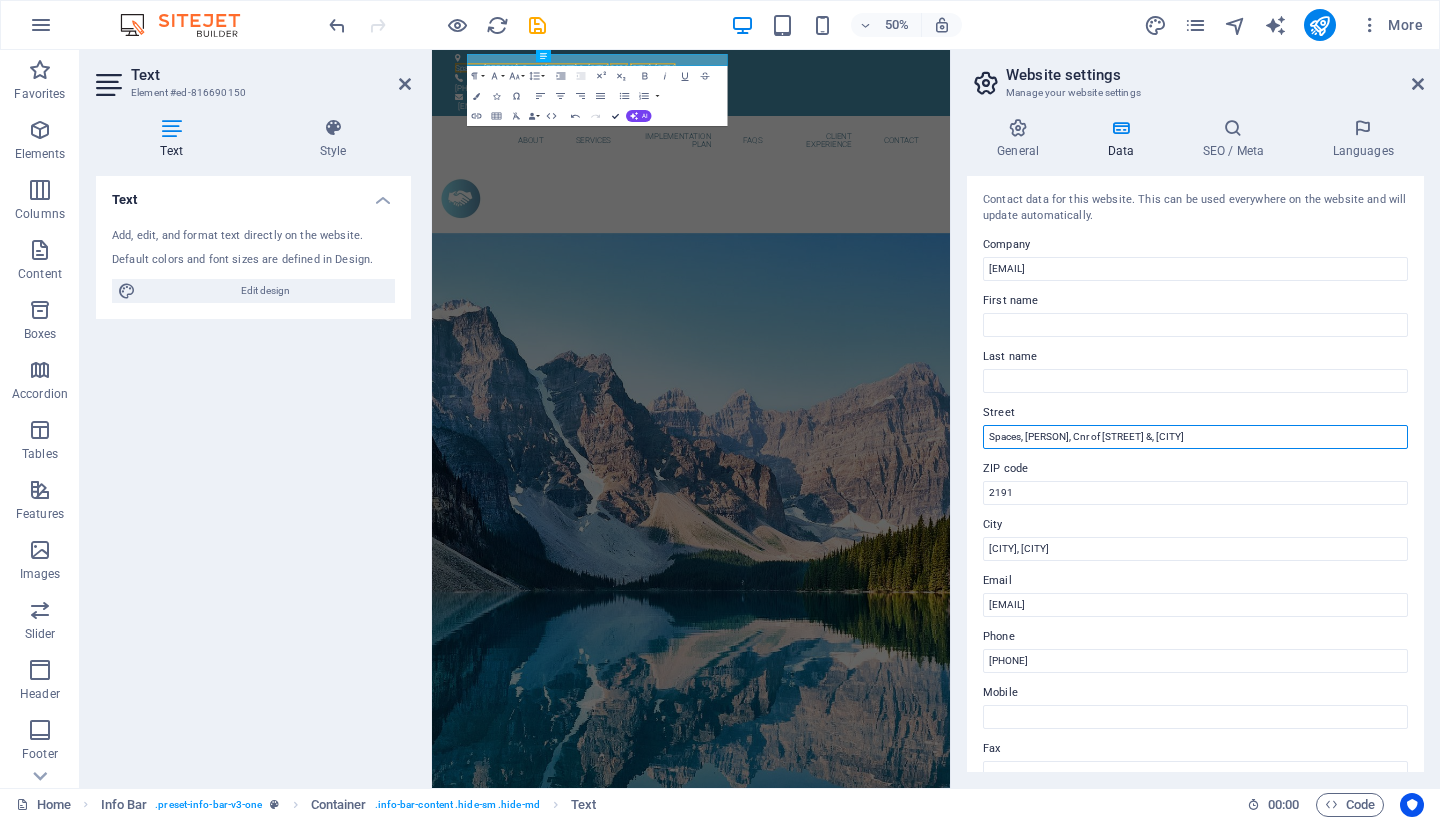 drag, startPoint x: 1252, startPoint y: 471, endPoint x: 615, endPoint y: 113, distance: 730.7072 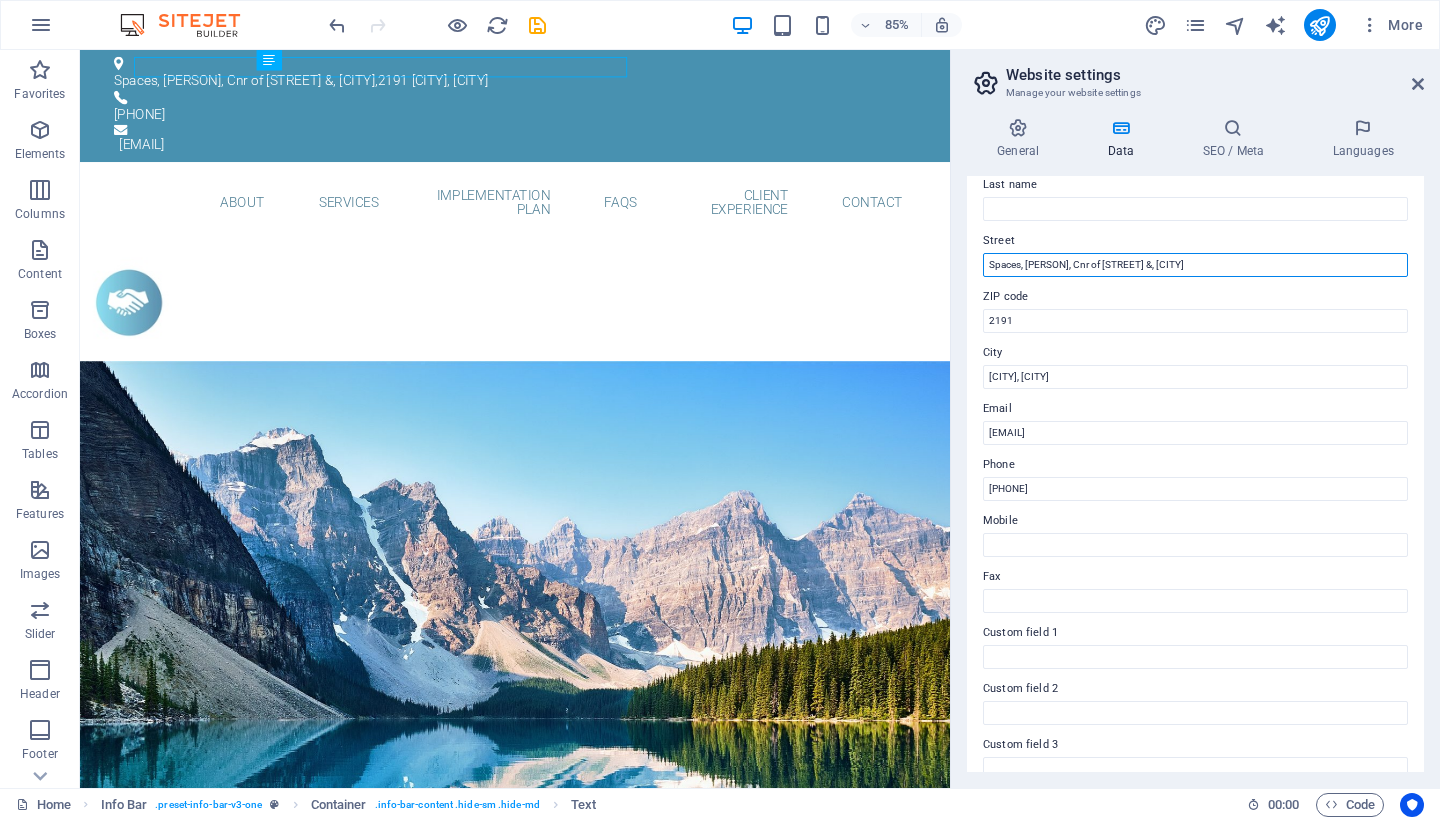 scroll, scrollTop: 180, scrollLeft: 0, axis: vertical 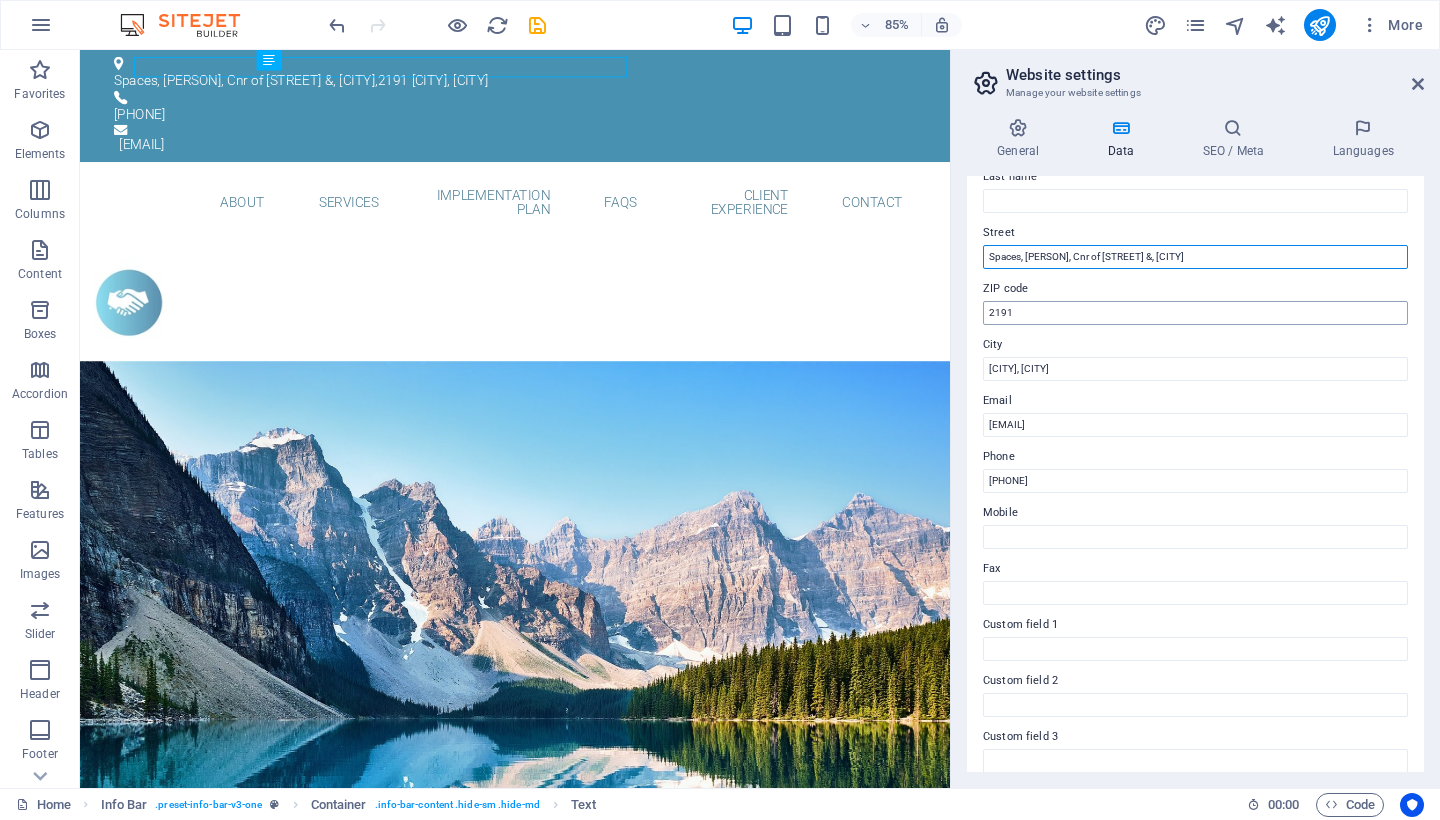 type on "Spaces, [PERSON], Cnr of [STREET] &, [CITY]" 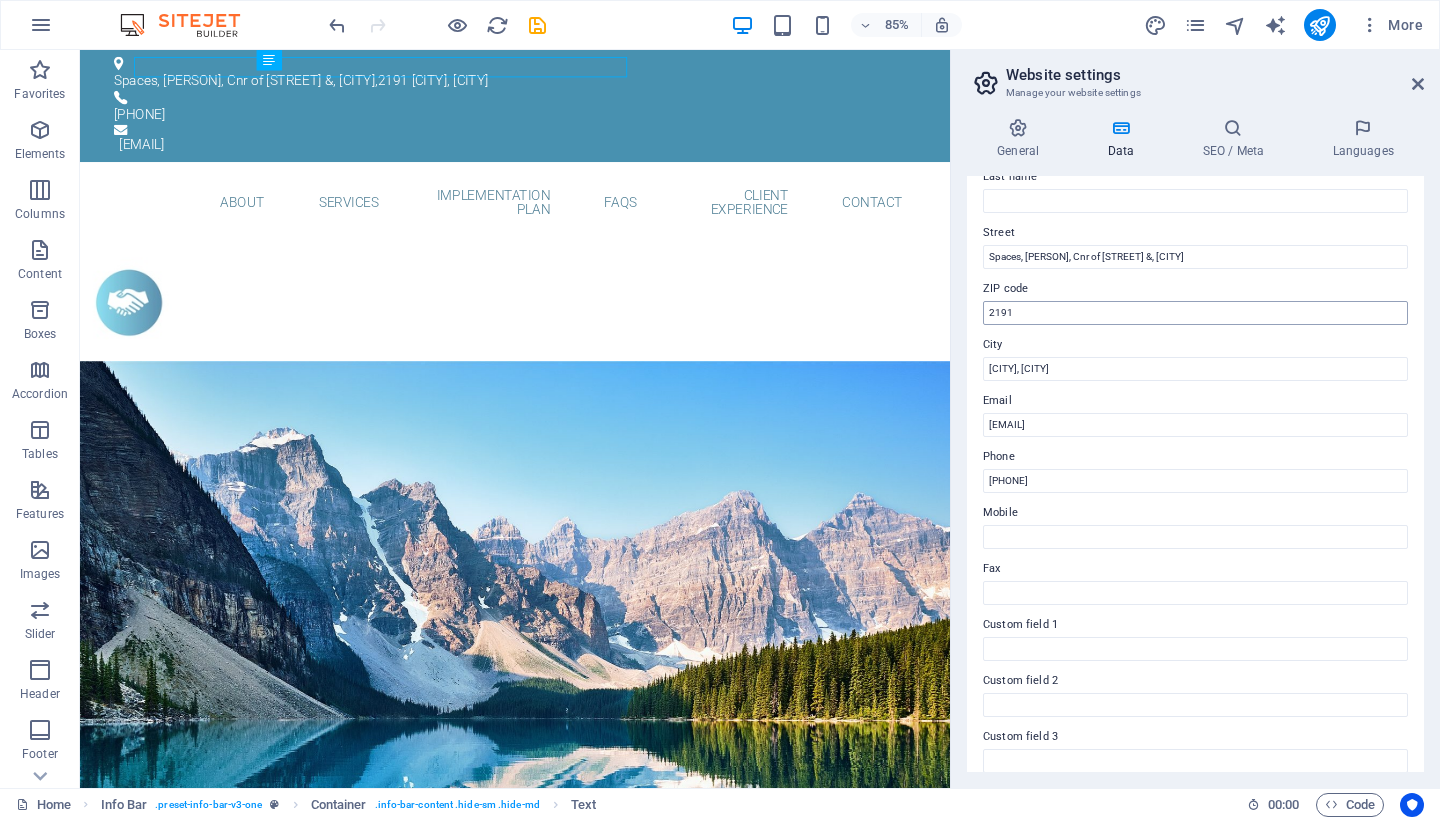 click at bounding box center (1418, 84) 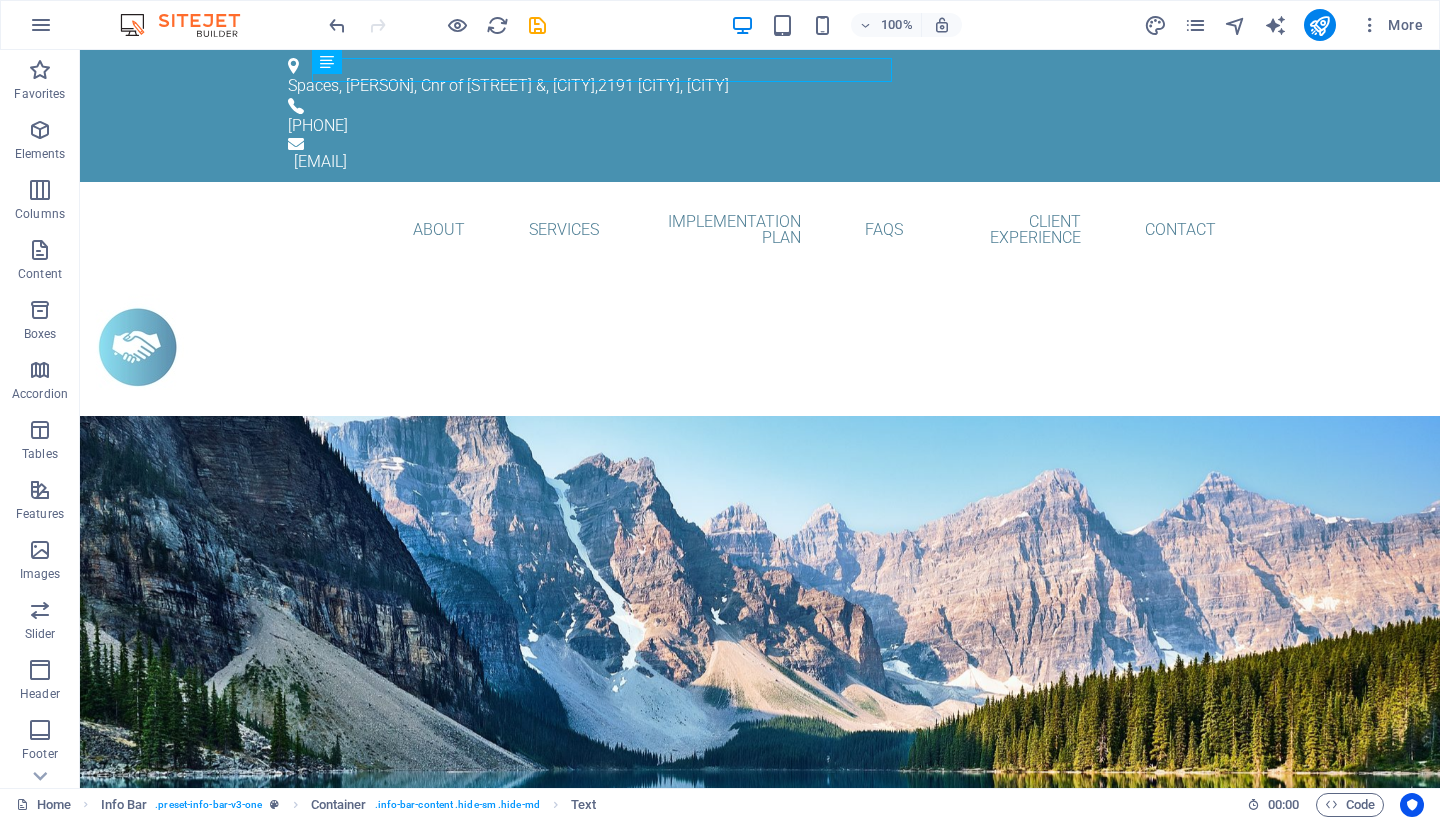 click at bounding box center [537, 25] 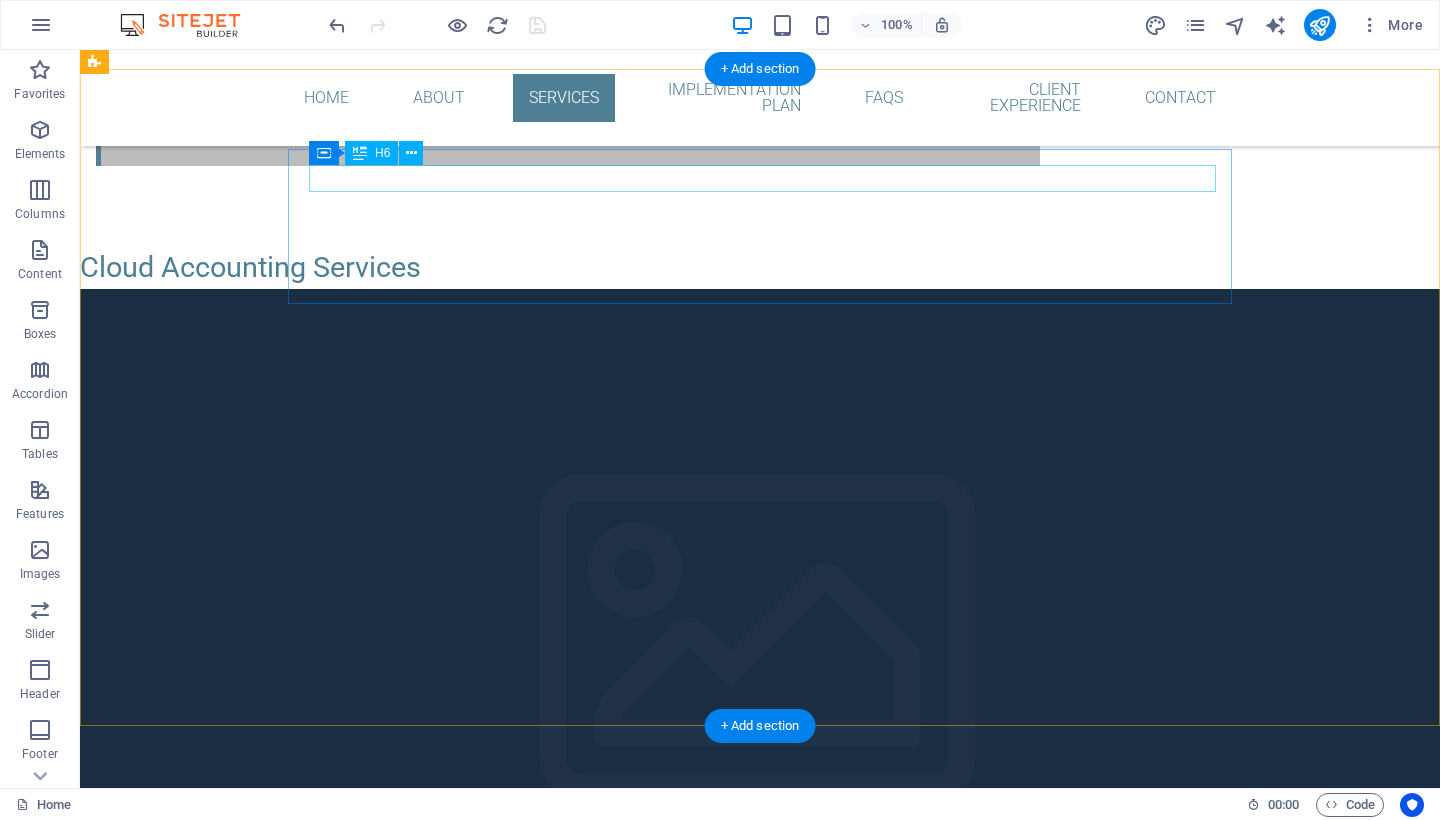 scroll, scrollTop: 4249, scrollLeft: 0, axis: vertical 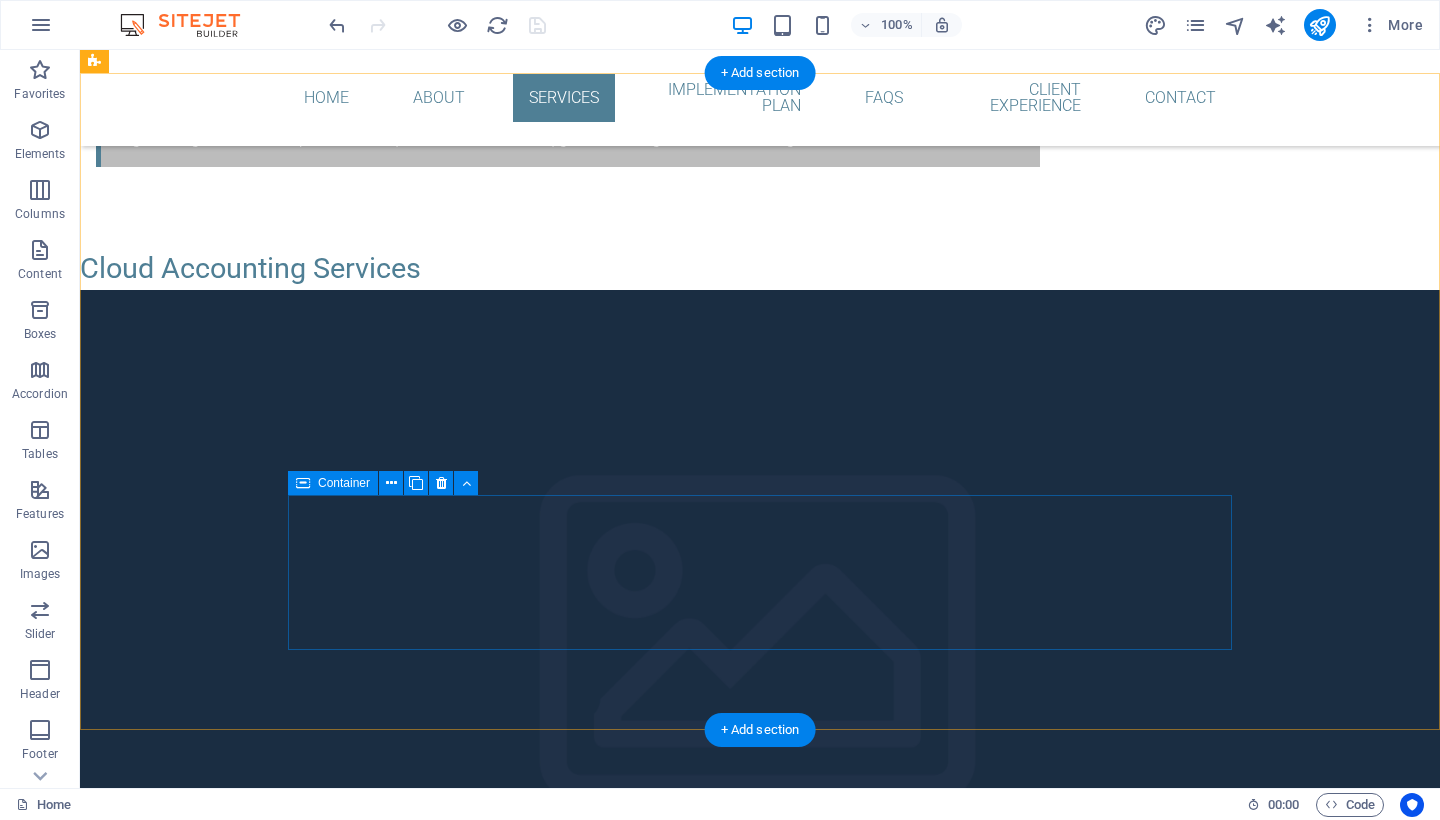 drag, startPoint x: 616, startPoint y: 349, endPoint x: 513, endPoint y: 496, distance: 179.49373 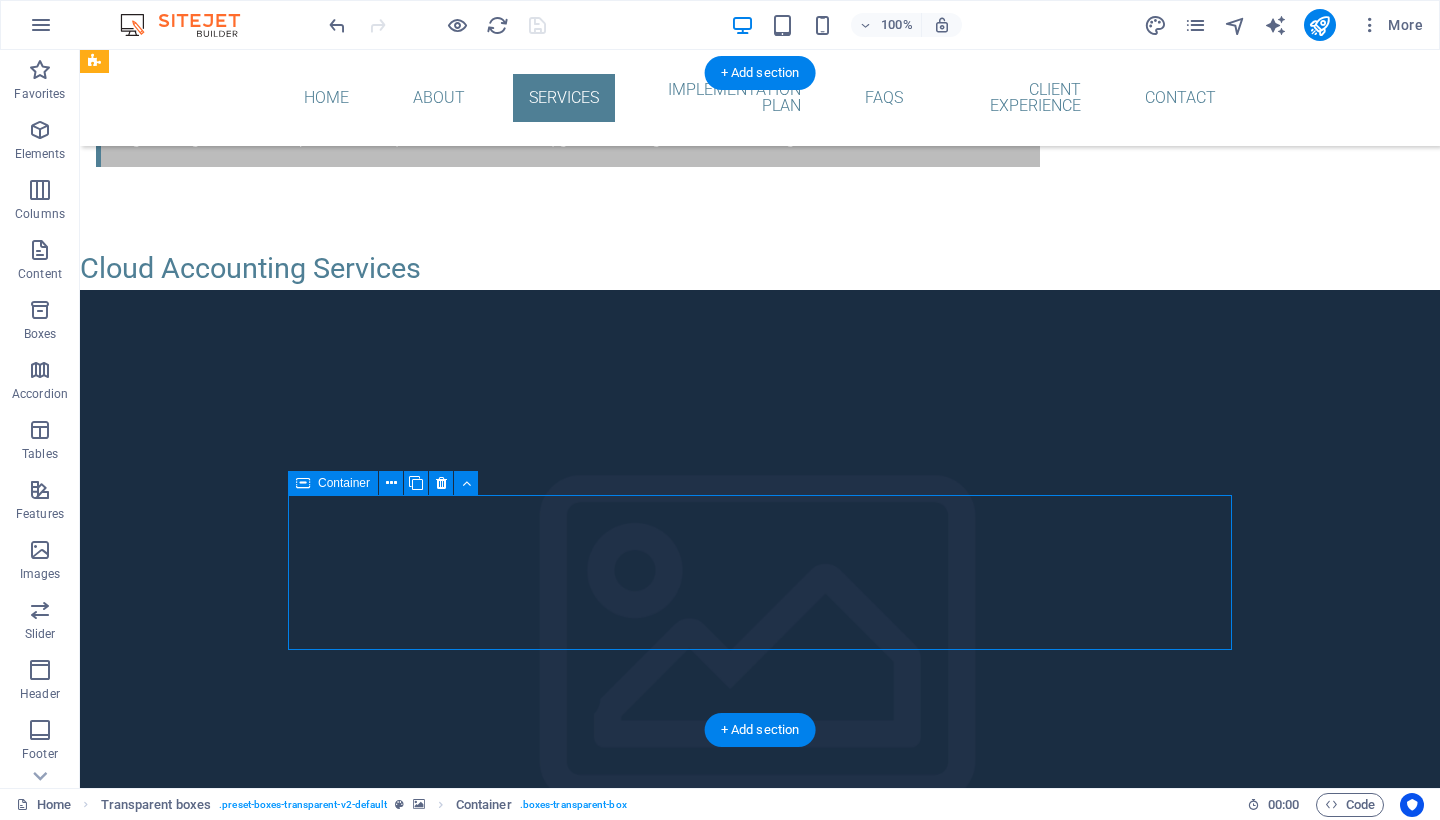 click at bounding box center [391, 483] 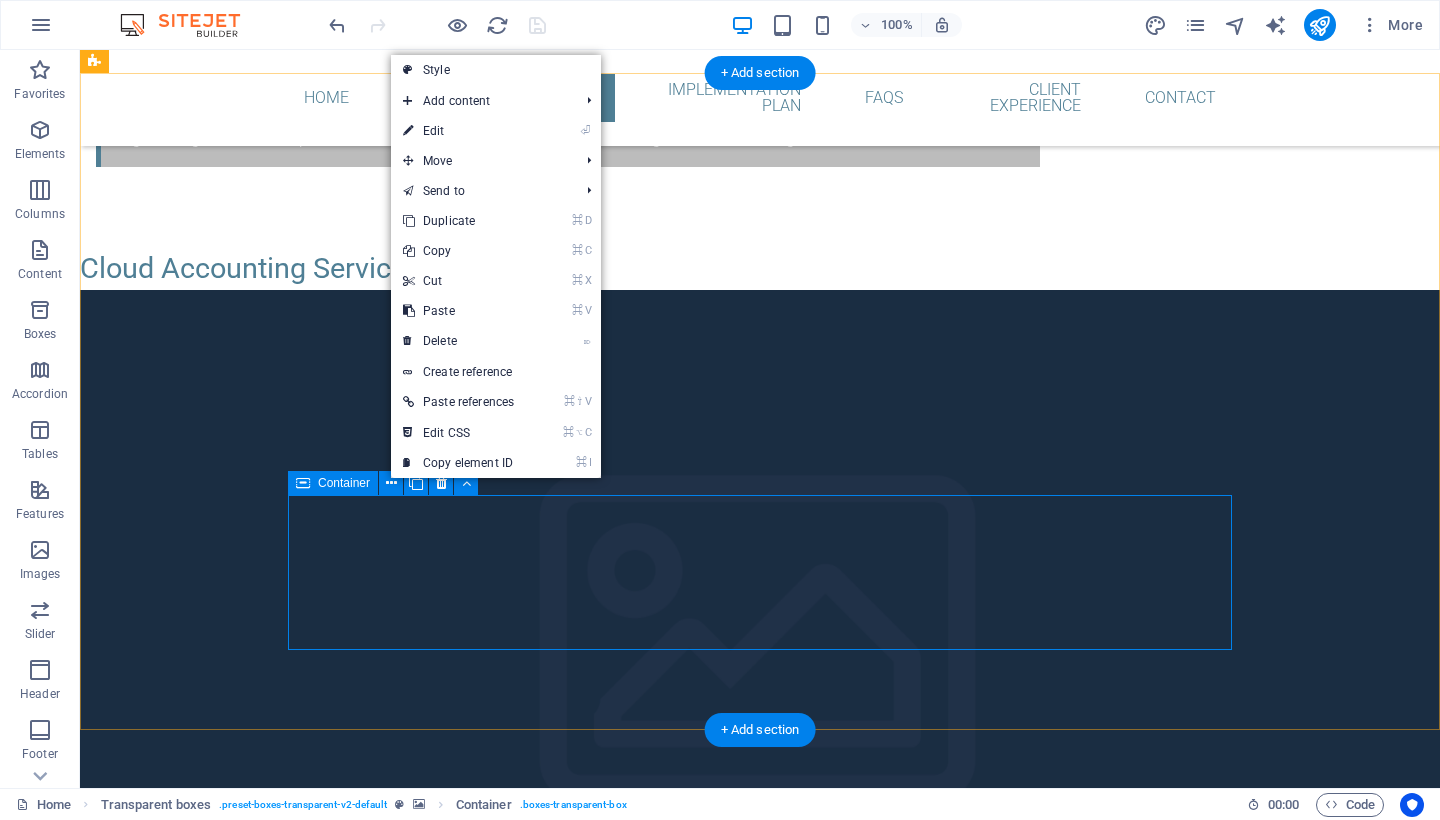 click on "⌘ D  Duplicate" at bounding box center (458, 221) 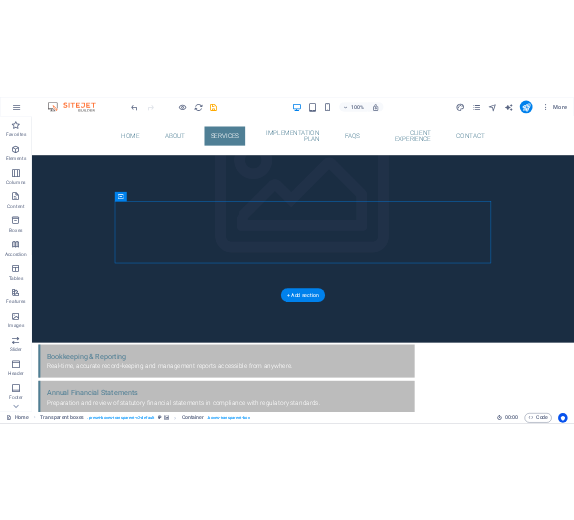 scroll, scrollTop: 4667, scrollLeft: 0, axis: vertical 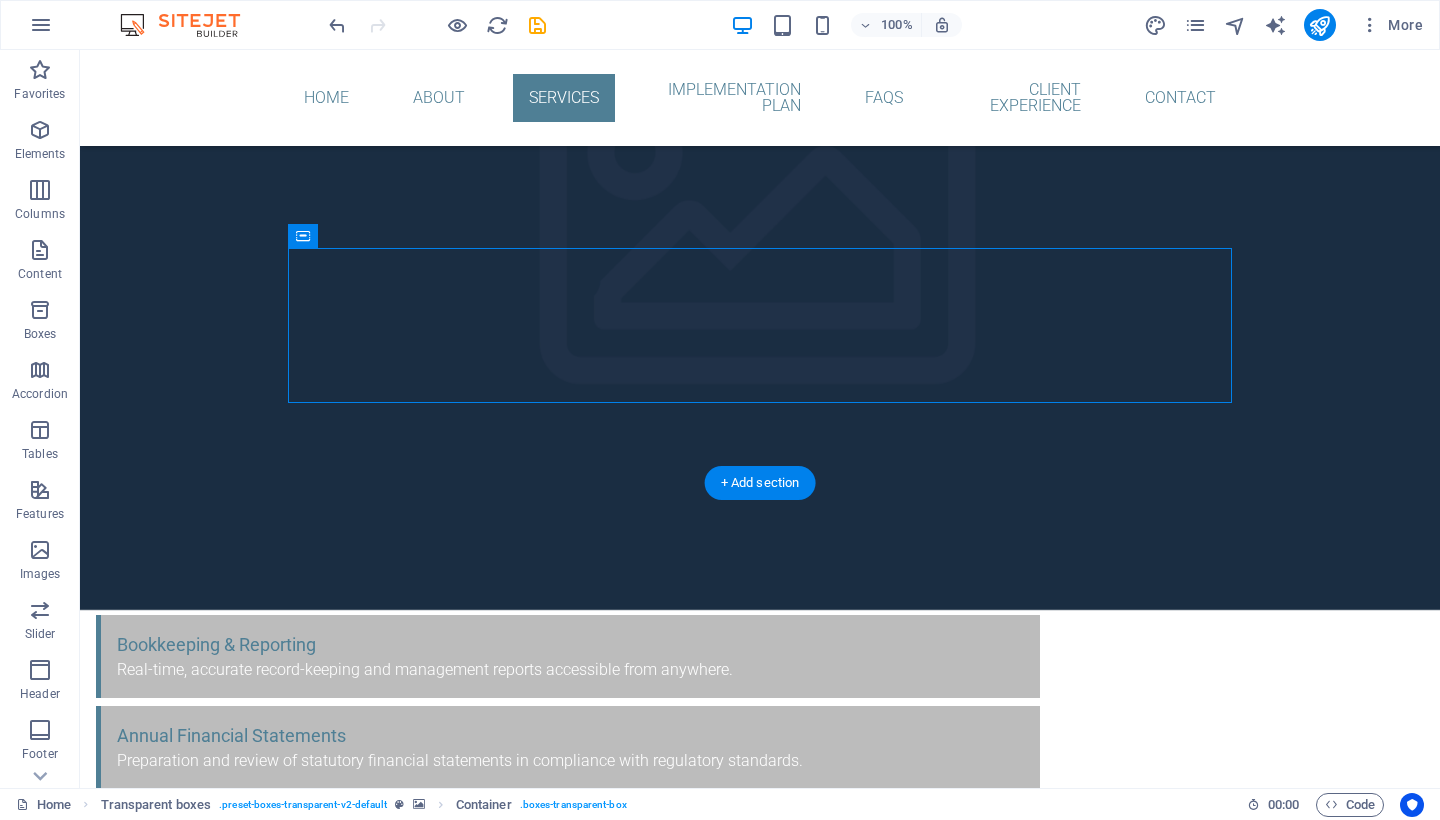click on "Established package" at bounding box center [570, 3541] 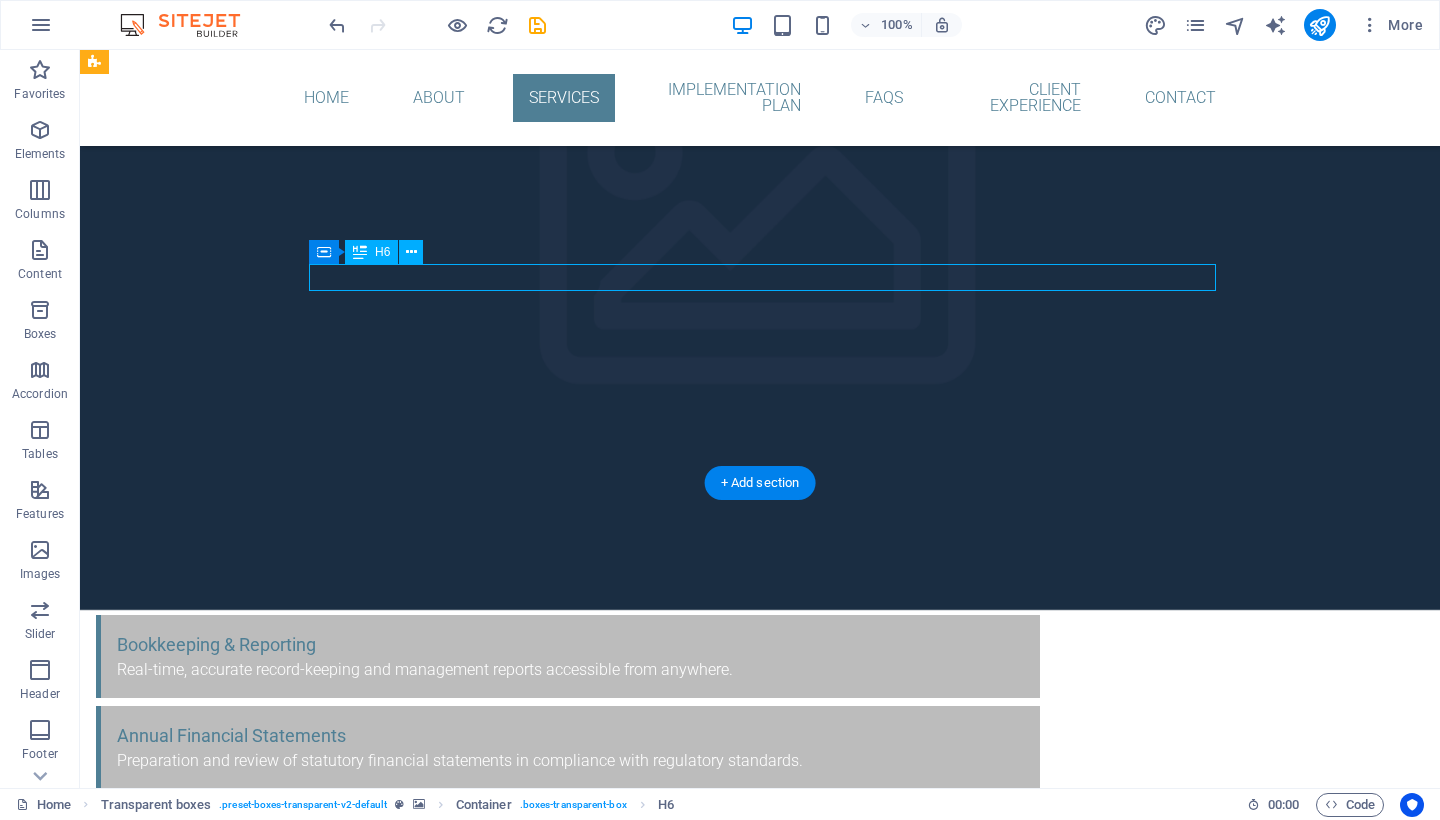 click on "Established package" at bounding box center (570, 3541) 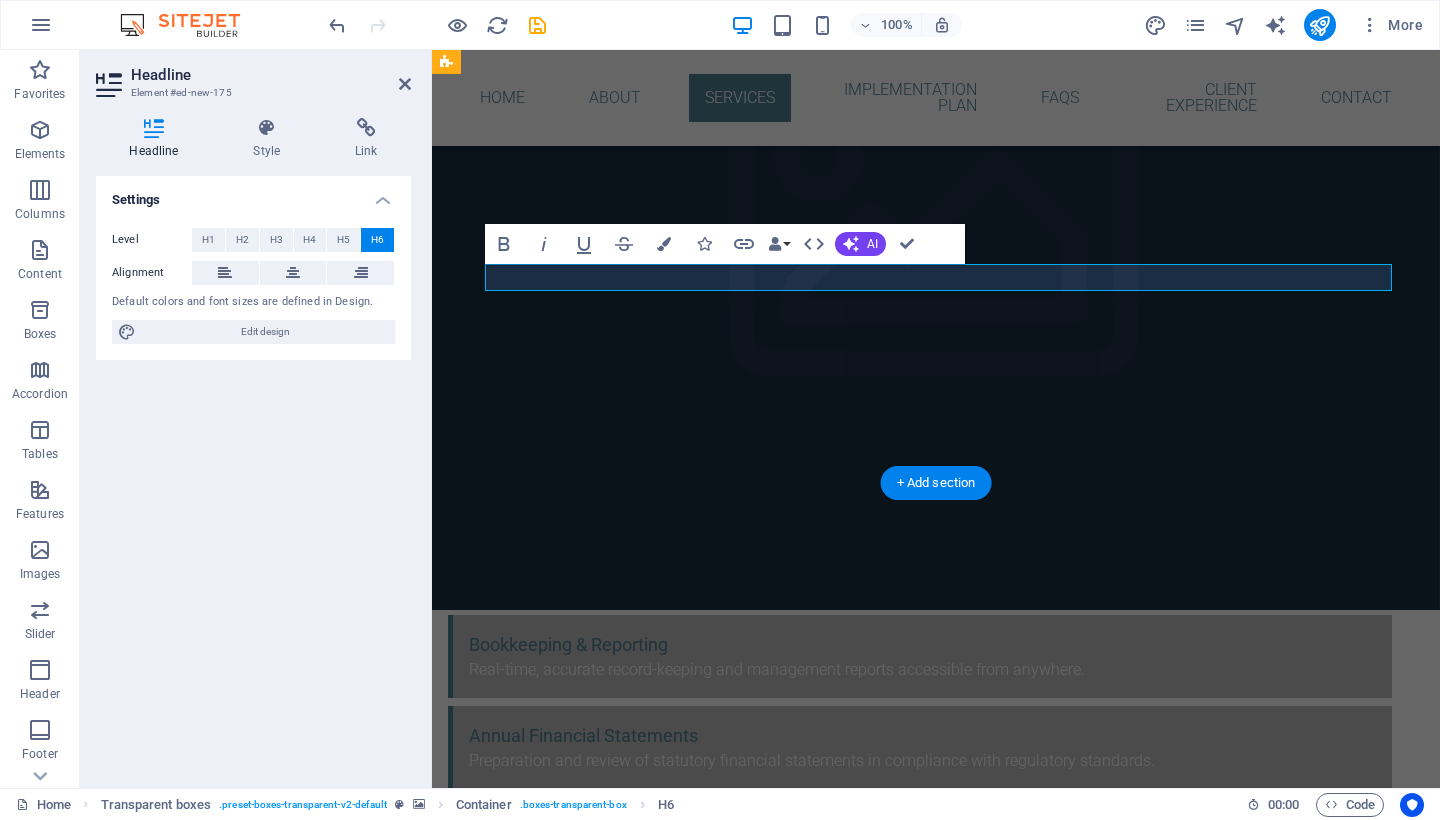 type 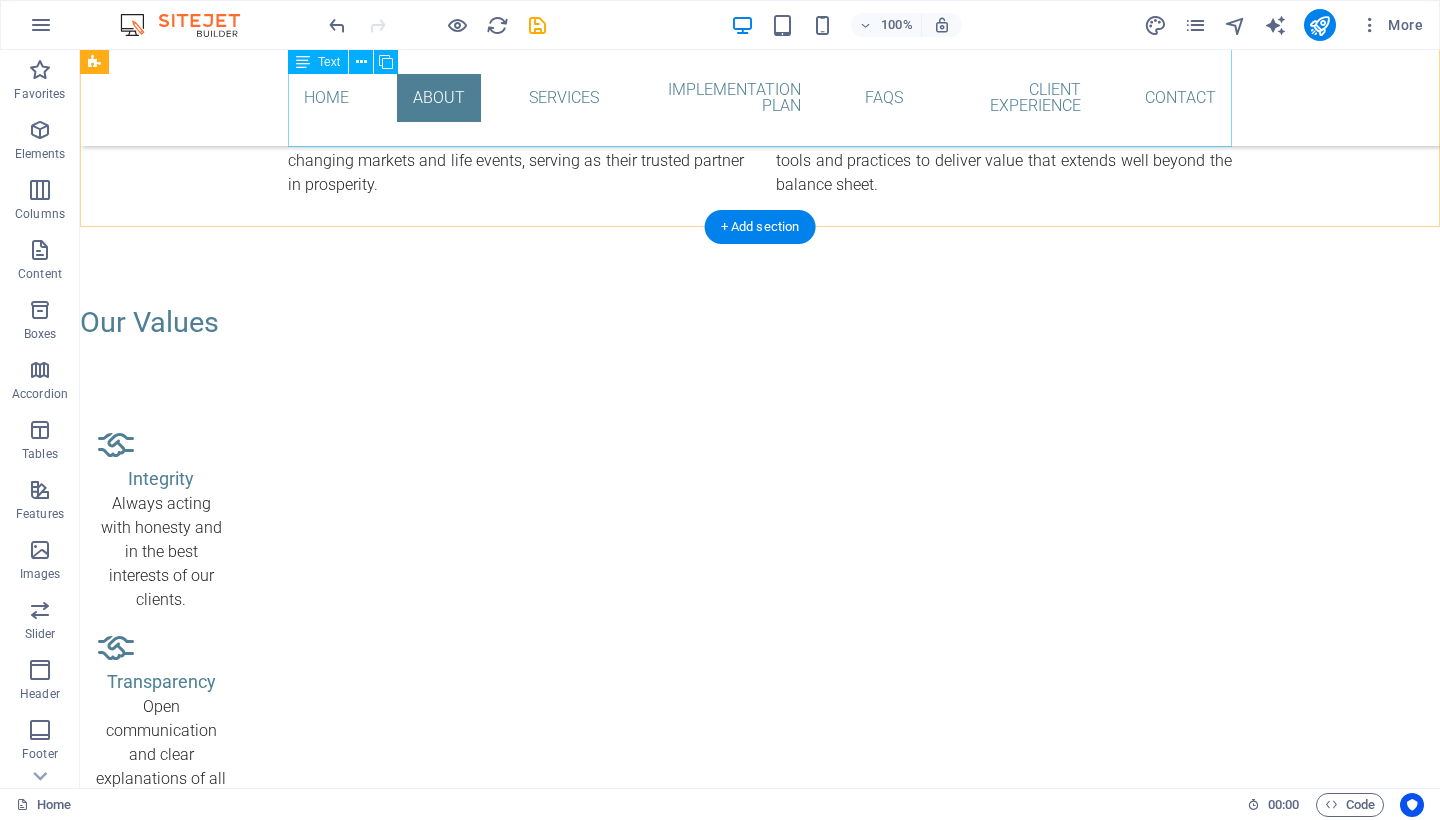 scroll, scrollTop: 1388, scrollLeft: 0, axis: vertical 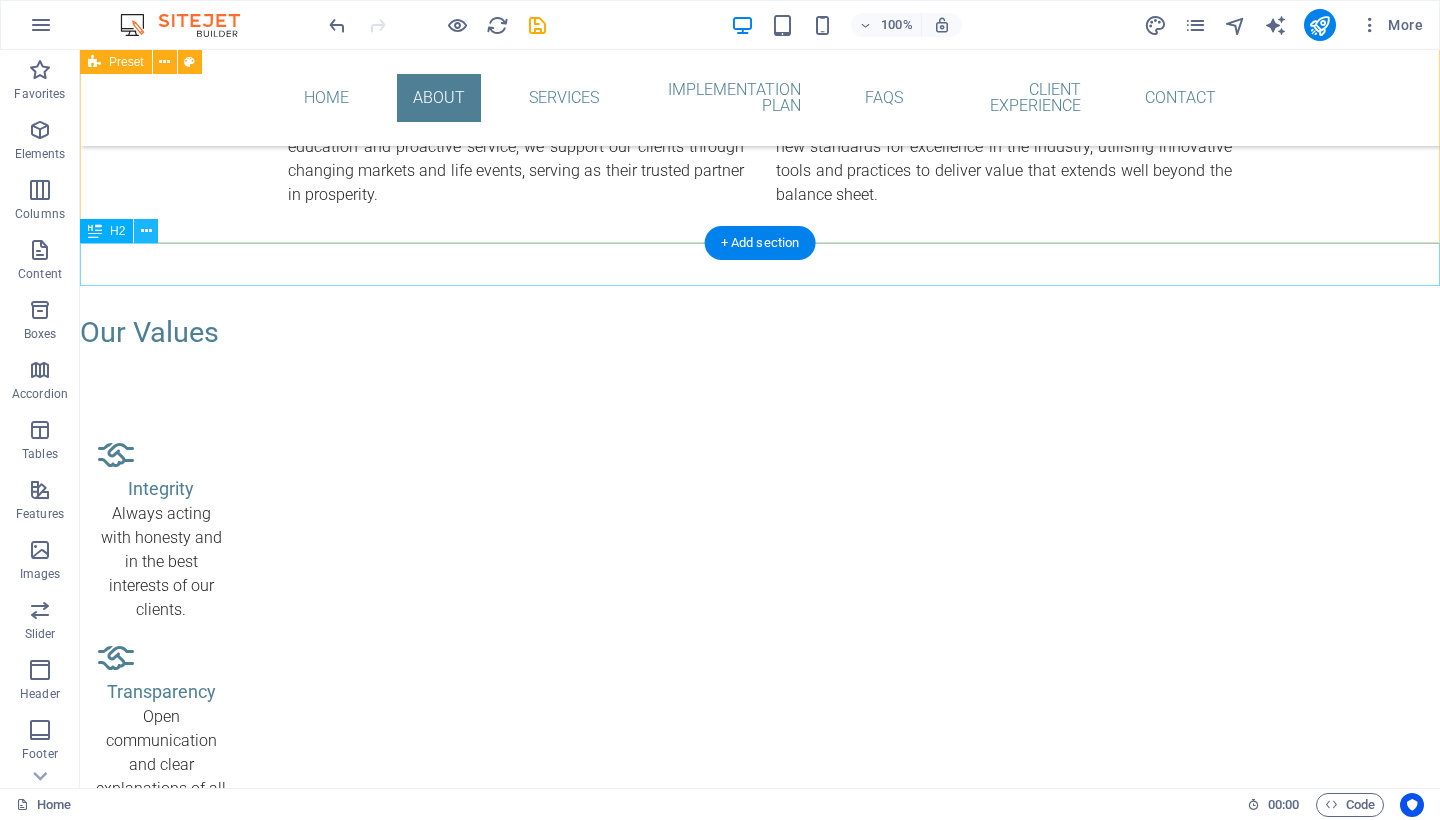 click at bounding box center [146, 231] 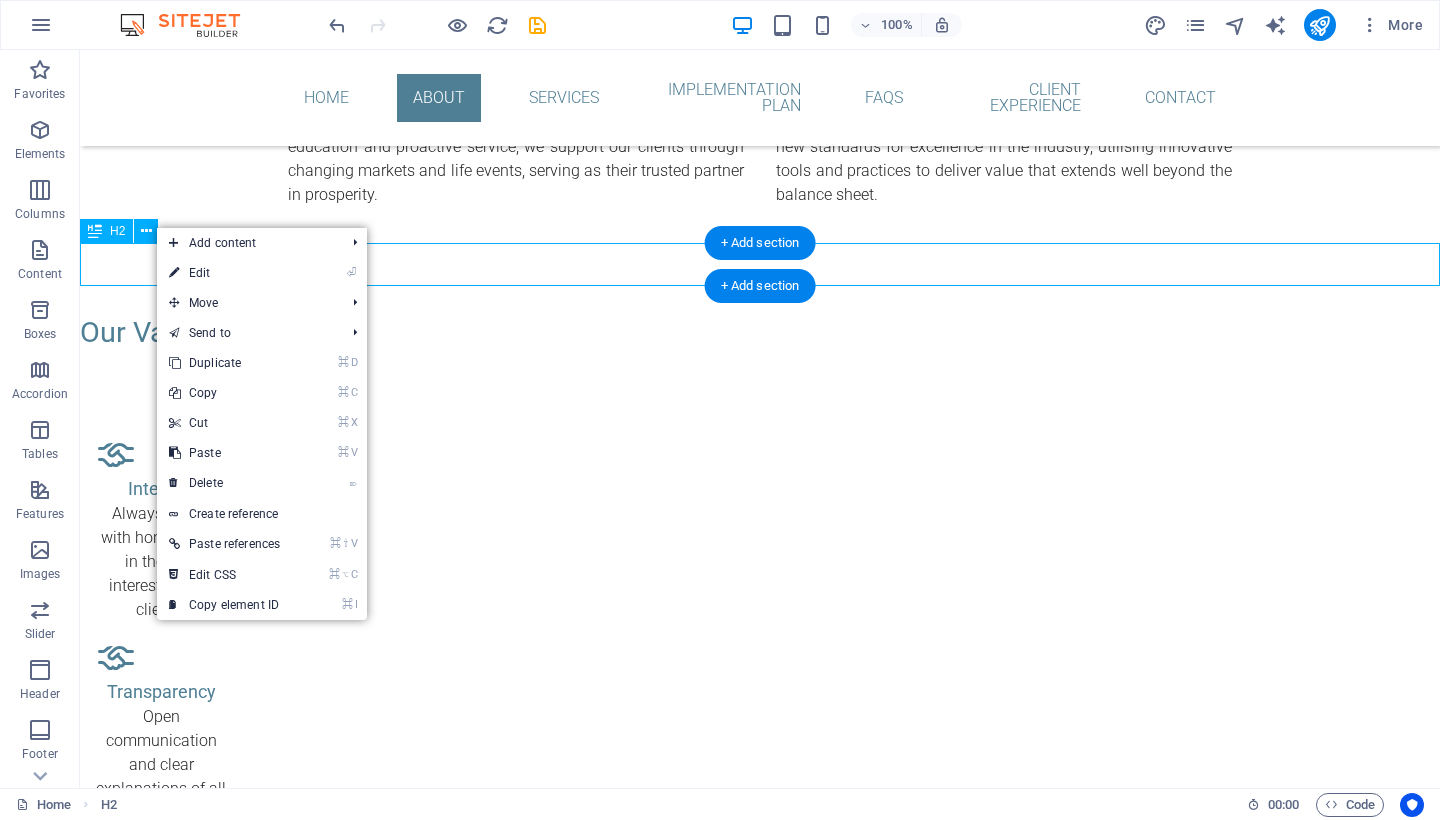 click on "Our Values" at bounding box center (760, 332) 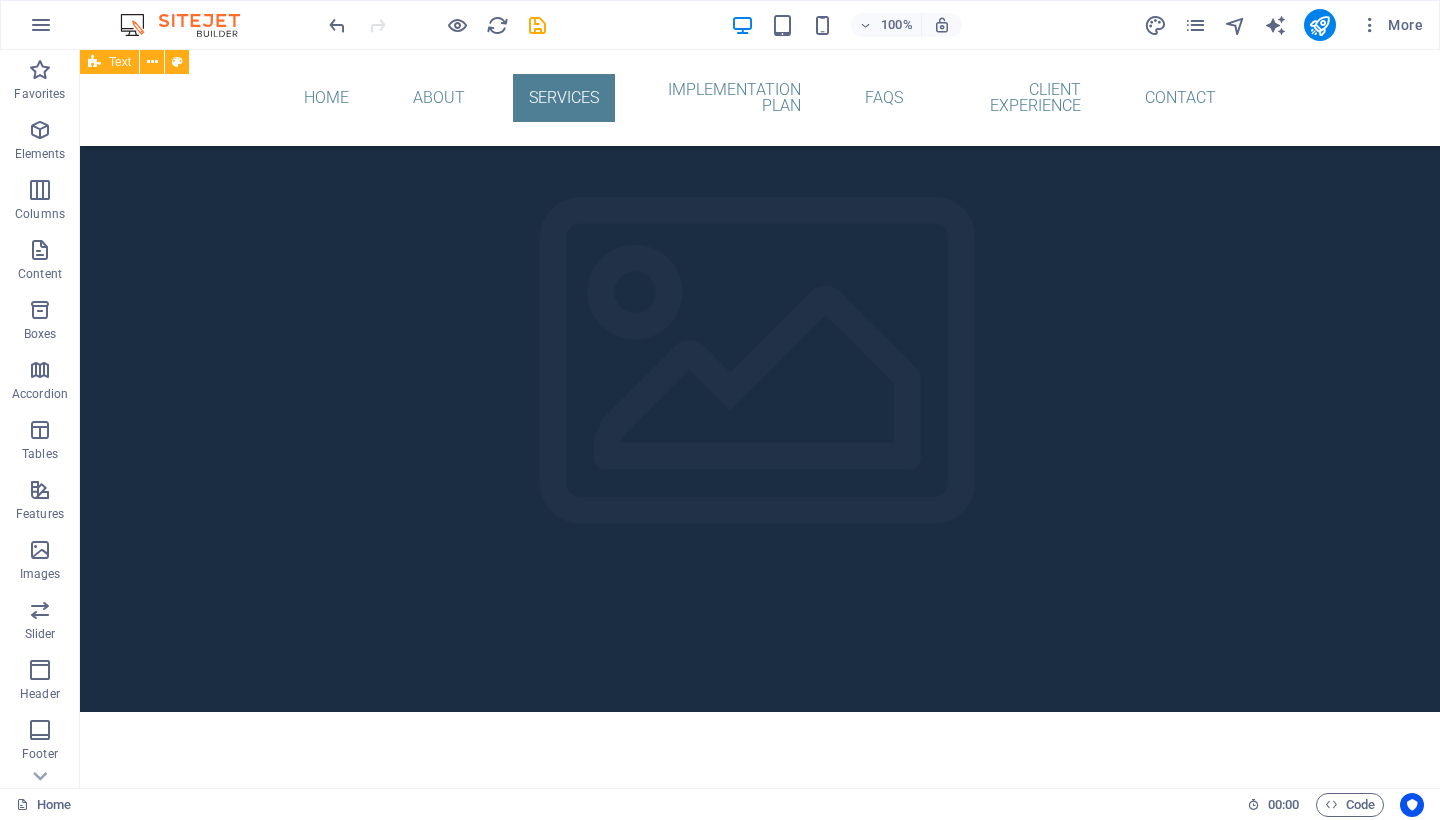 scroll, scrollTop: 4494, scrollLeft: 0, axis: vertical 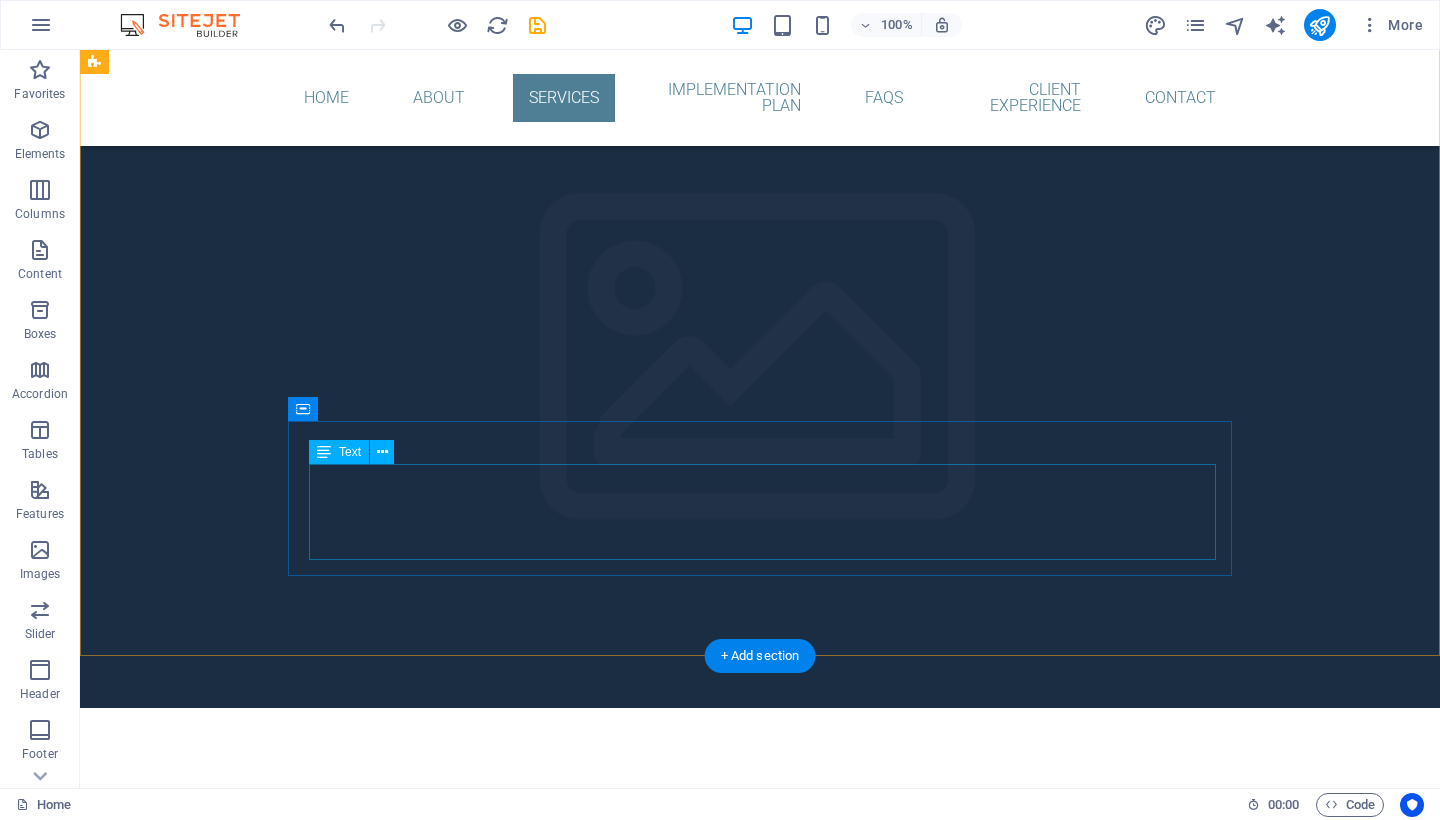 click on "This package is intended for medium-sized businesses that are either well-established or undergoing significant transformation. This comprehensive package combined all core services with higher-level financial management, regular strategic advisory and custom reporting. It's crafted to address complex compliance needs while supporting strategic development, efficiency and sustainable growth." at bounding box center (570, 3776) 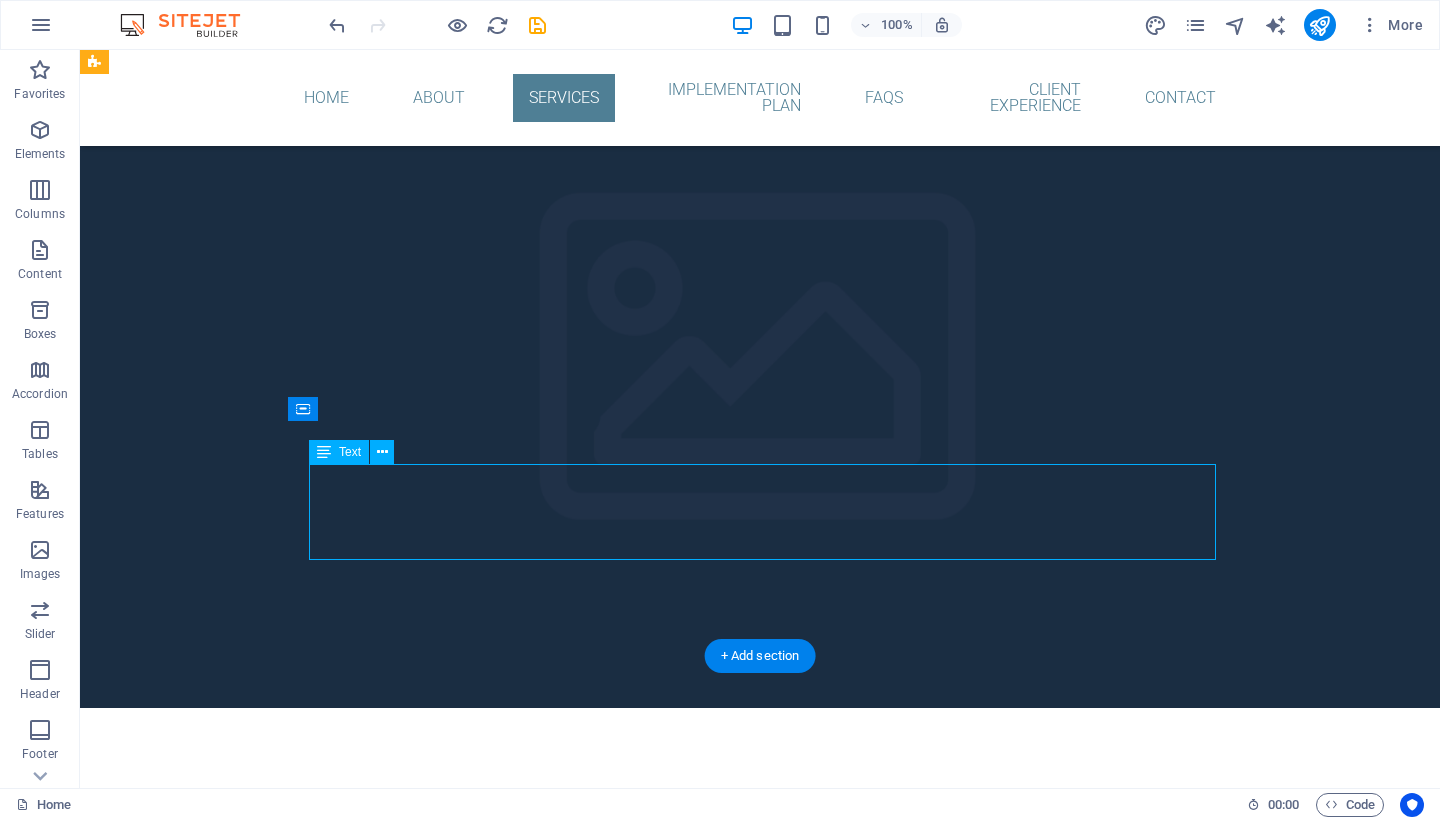 click on "This package is intended for medium-sized businesses that are either well-established or undergoing significant transformation. This comprehensive package combined all core services with higher-level financial management, regular strategic advisory and custom reporting. It's crafted to address complex compliance needs while supporting strategic development, efficiency and sustainable growth." at bounding box center (570, 3776) 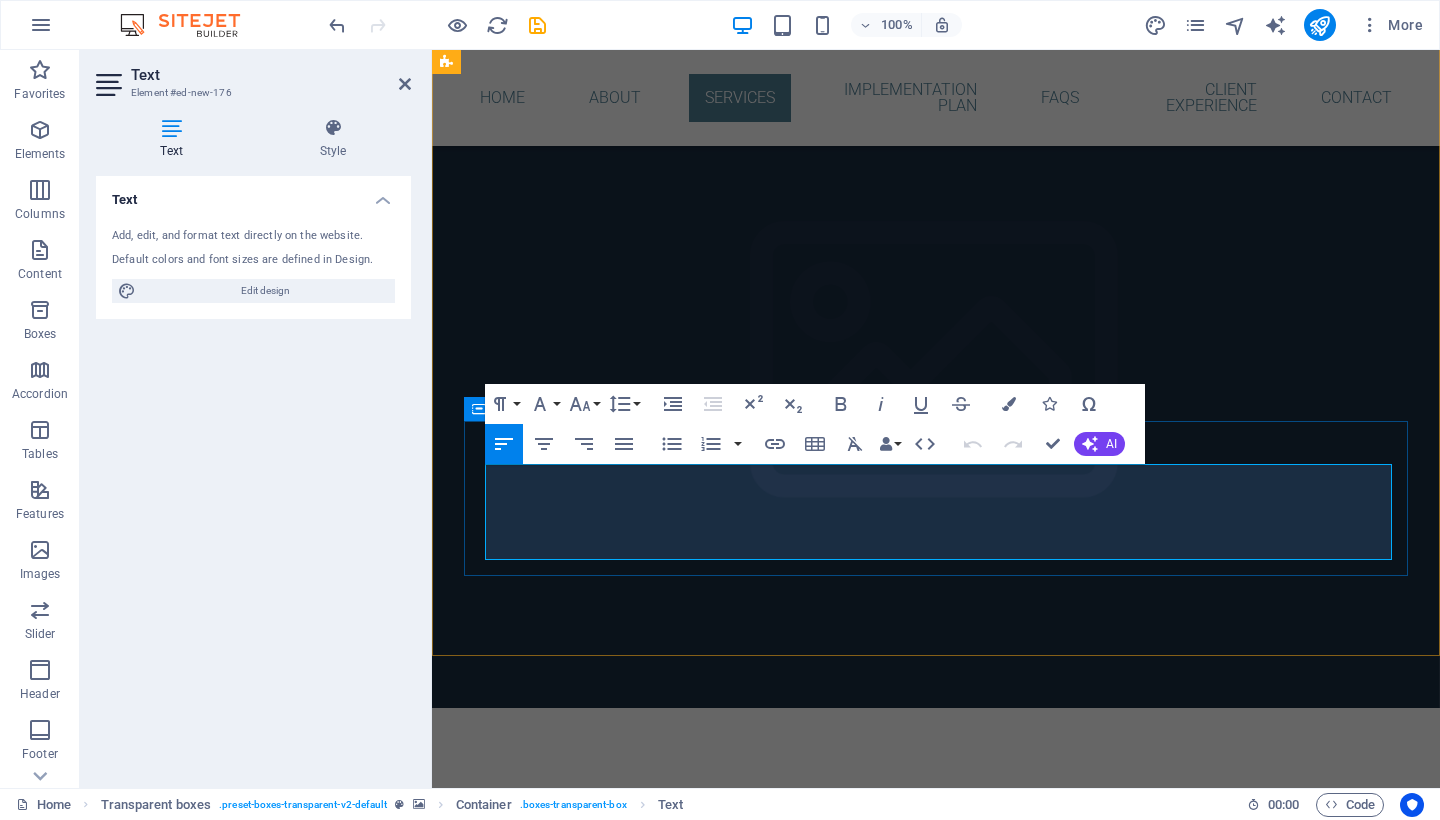 type 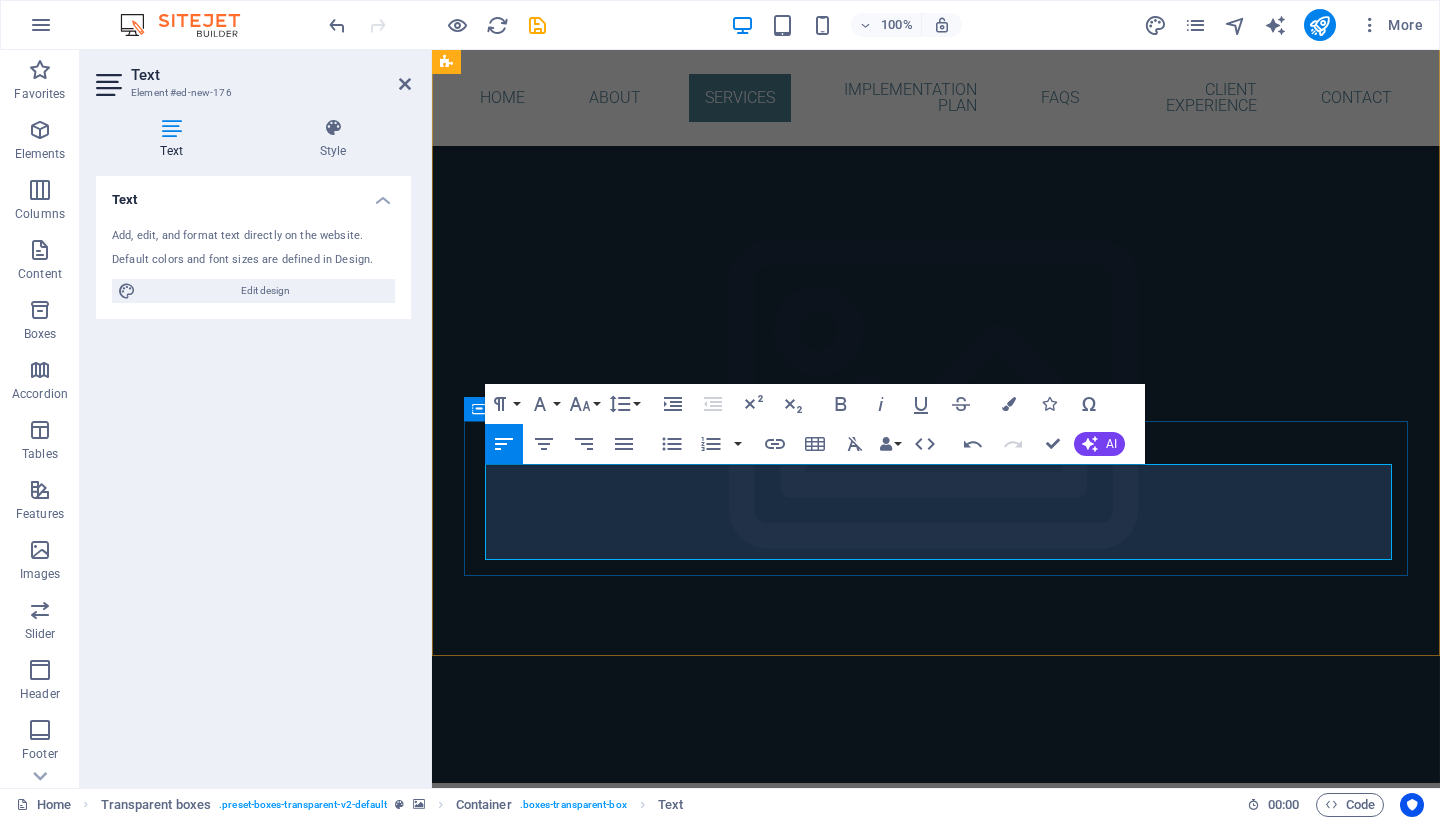 click on "The fundraiser package is customised  This package is intended for medium-sized businesses that are either well-established or undergoing significant transformation. This comprehensive package combined all core services with higher-level financial management, regular strategic advisory and custom reporting. It's crafted to address complex compliance needs while supporting strategic development, efficiency and sustainable growth." at bounding box center (922, 3776) 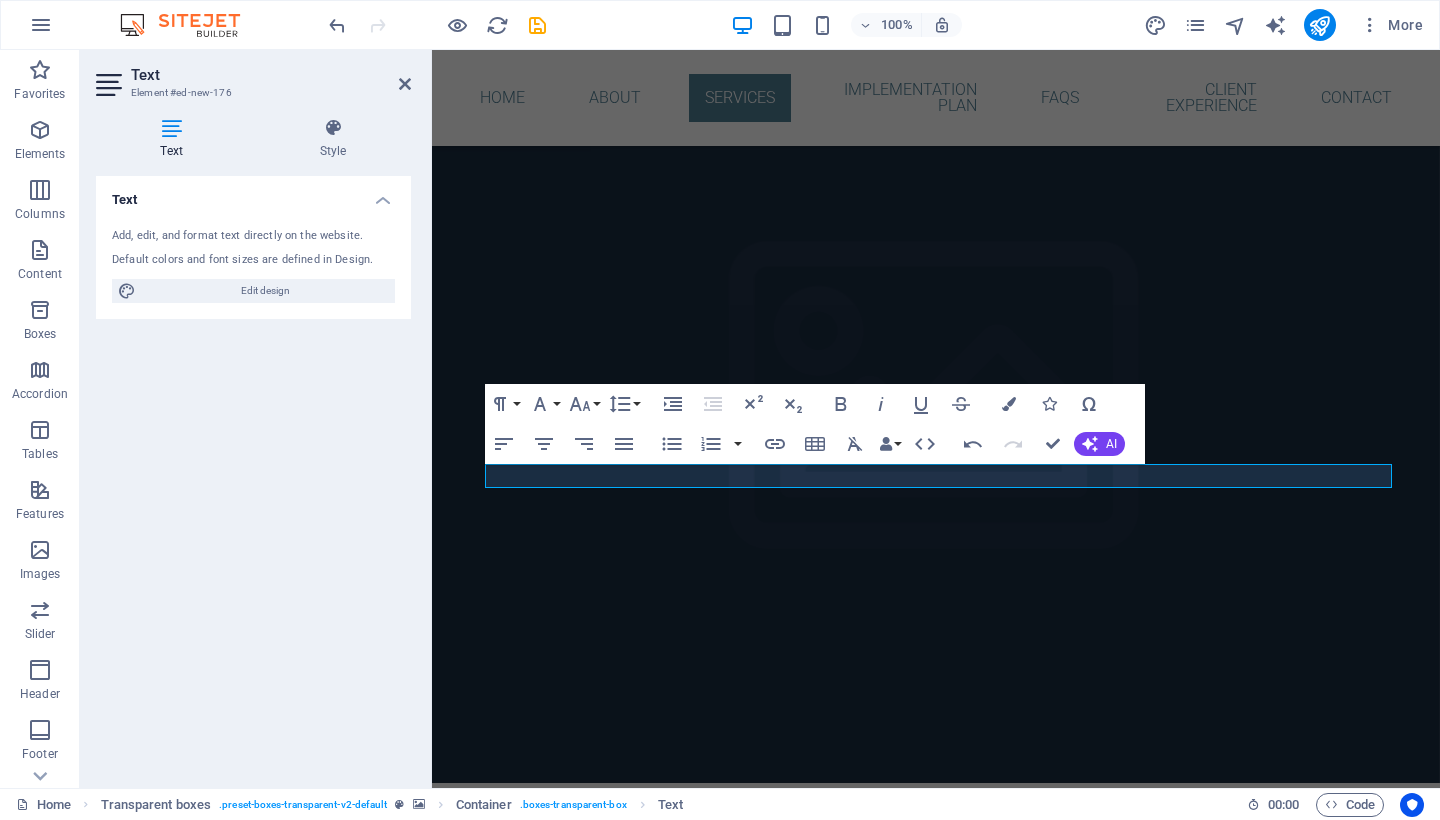 click at bounding box center (936, 2666) 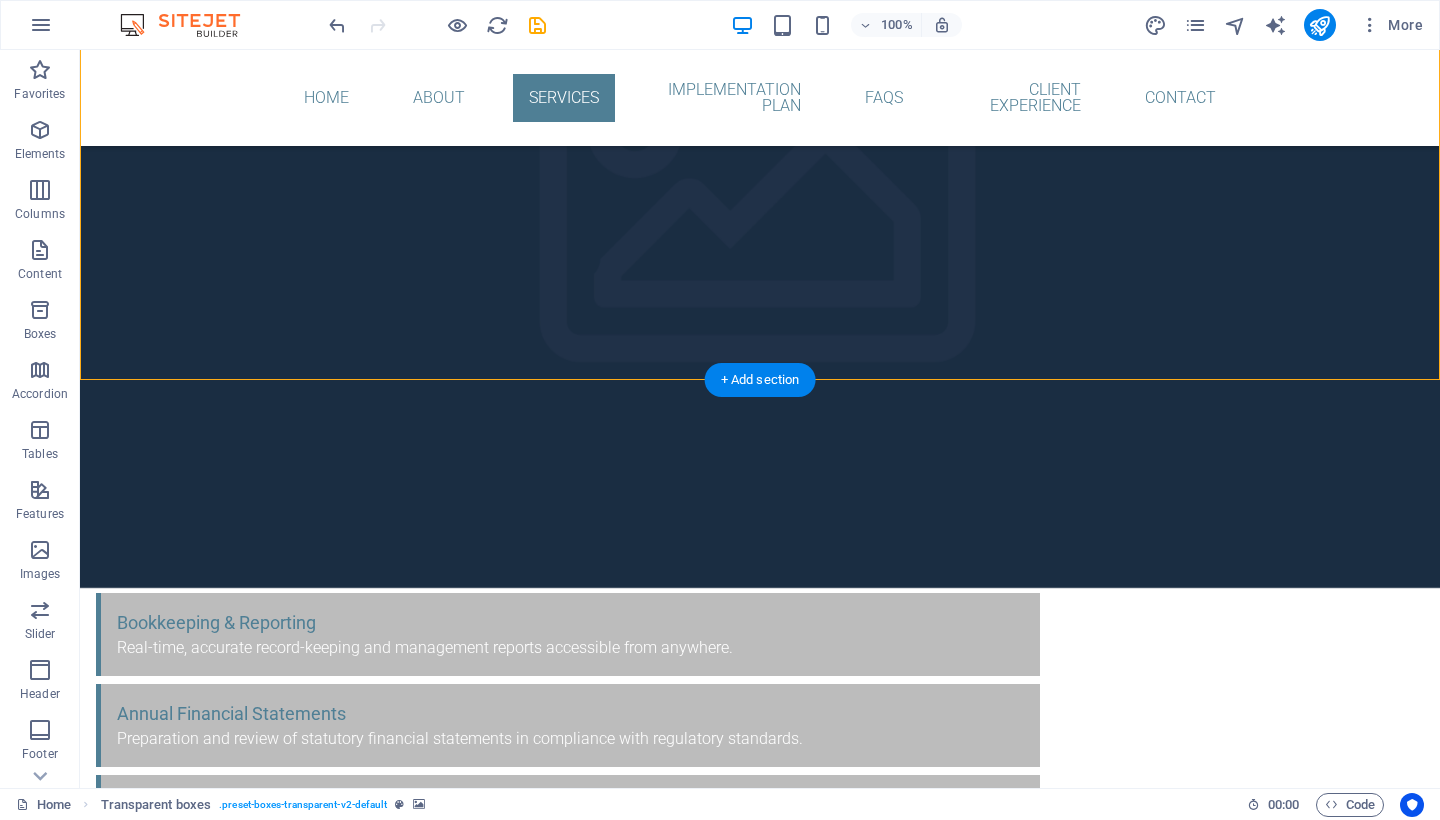 scroll, scrollTop: 4676, scrollLeft: 0, axis: vertical 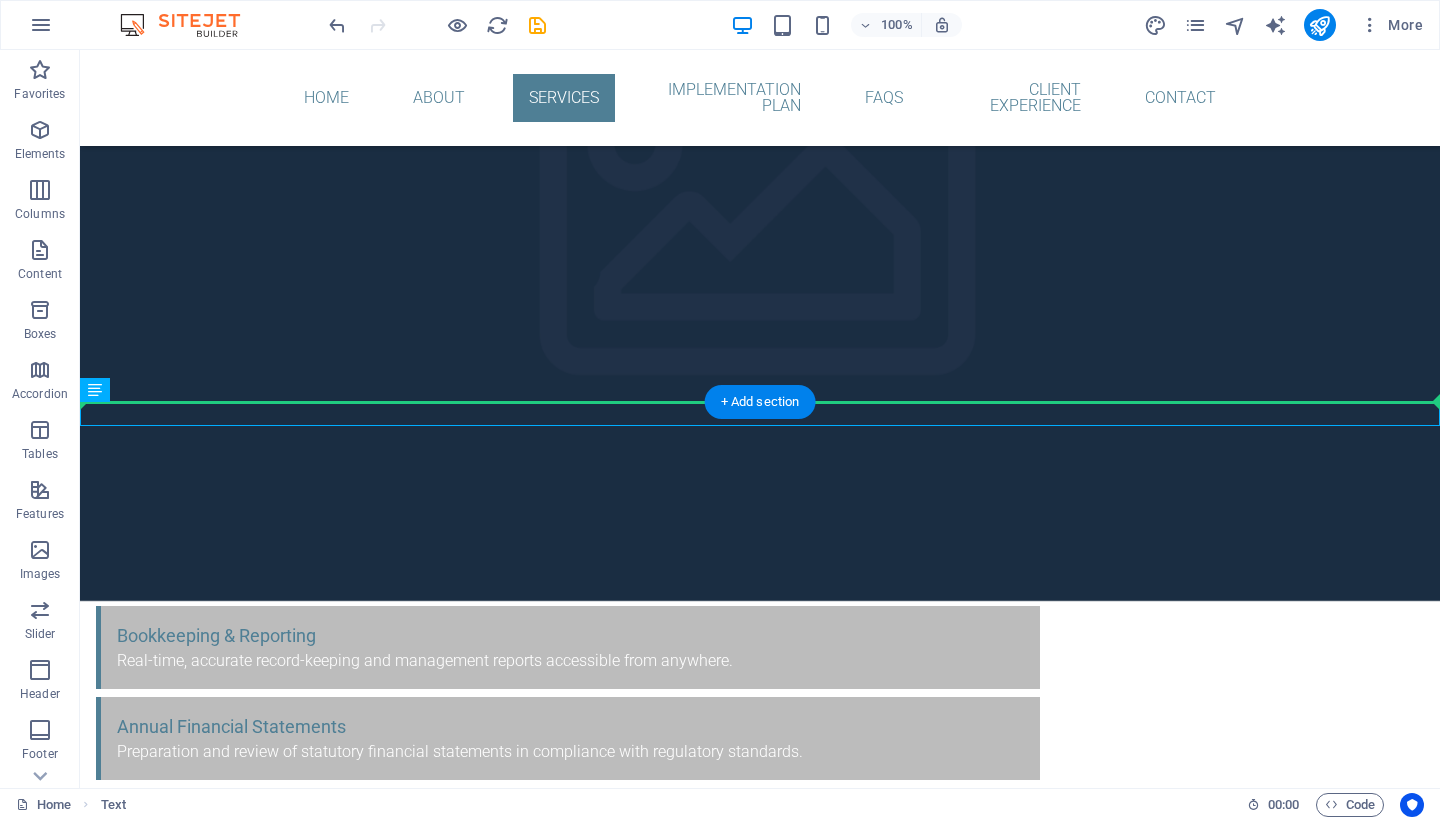 drag, startPoint x: 386, startPoint y: 412, endPoint x: 388, endPoint y: 369, distance: 43.046486 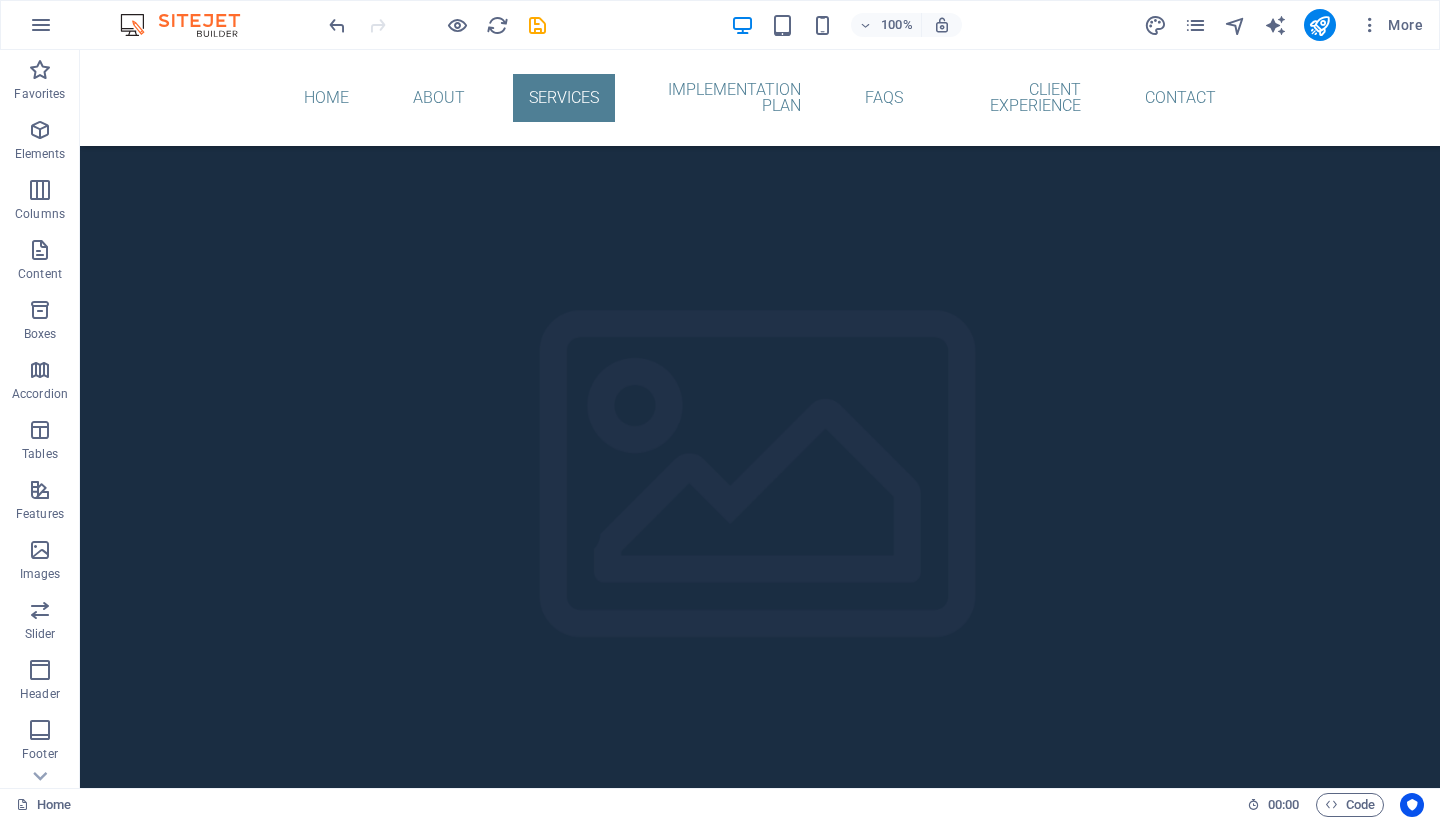 scroll, scrollTop: 4403, scrollLeft: 0, axis: vertical 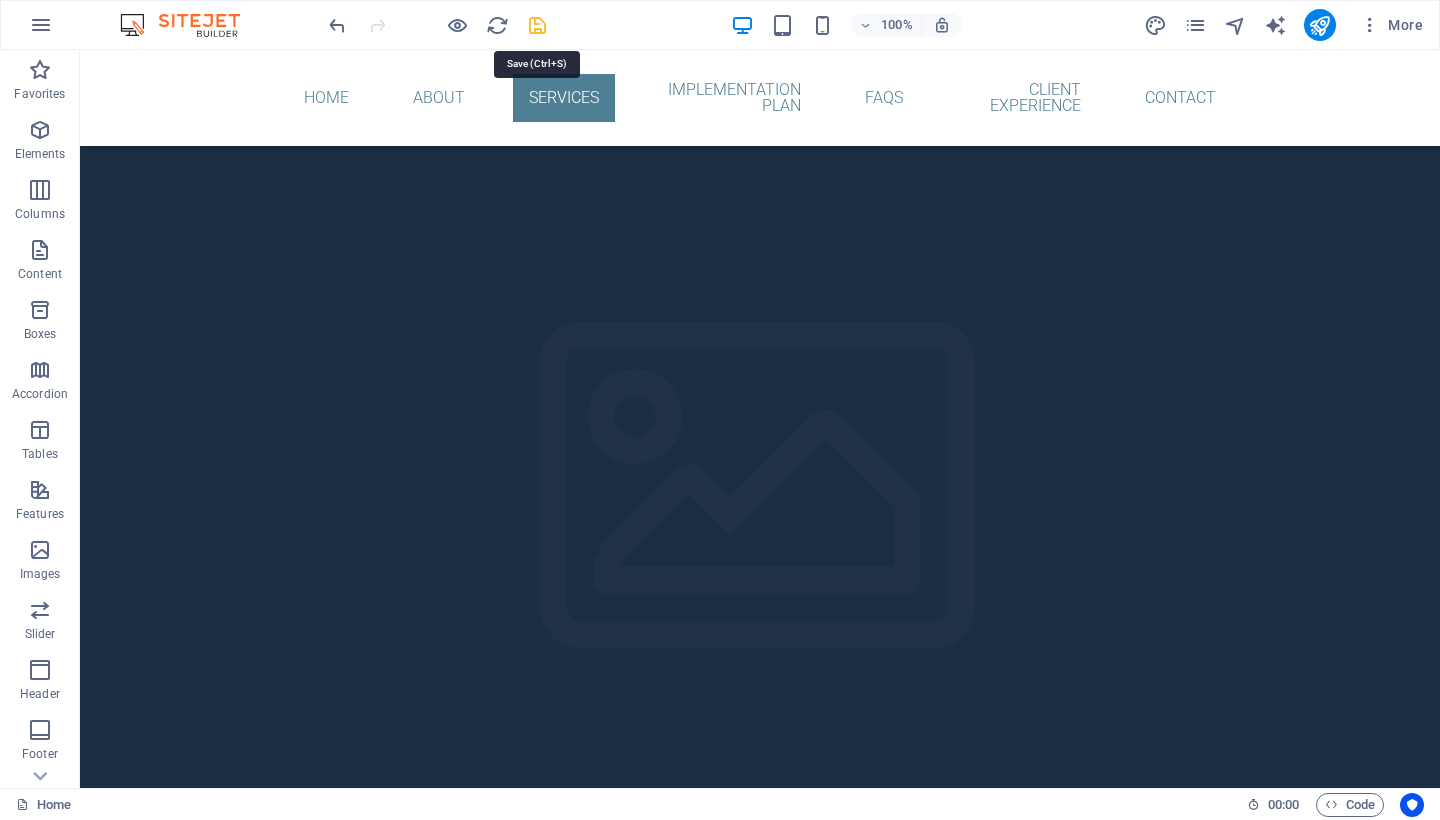 click at bounding box center (537, 25) 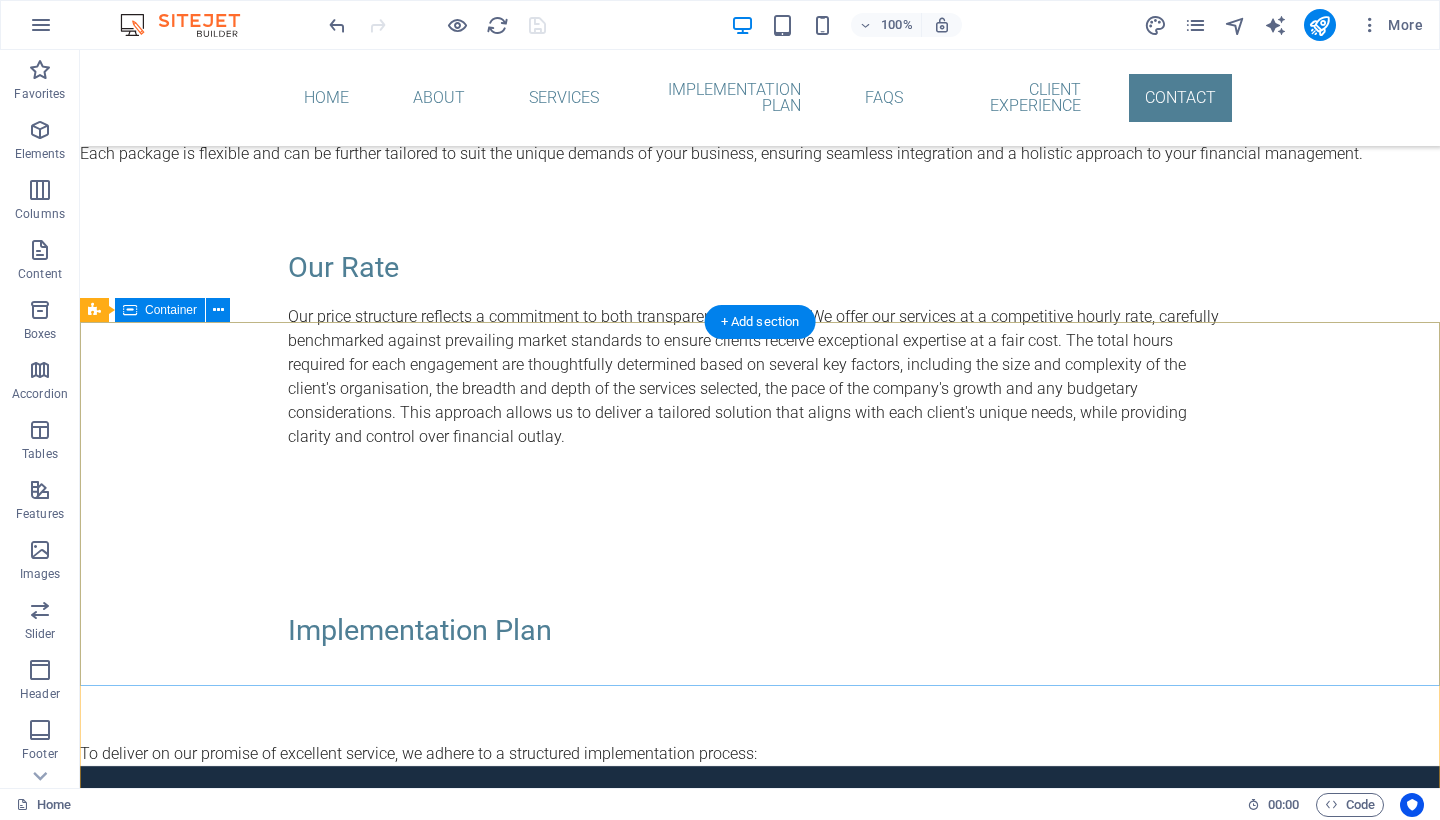 scroll, scrollTop: 8125, scrollLeft: 0, axis: vertical 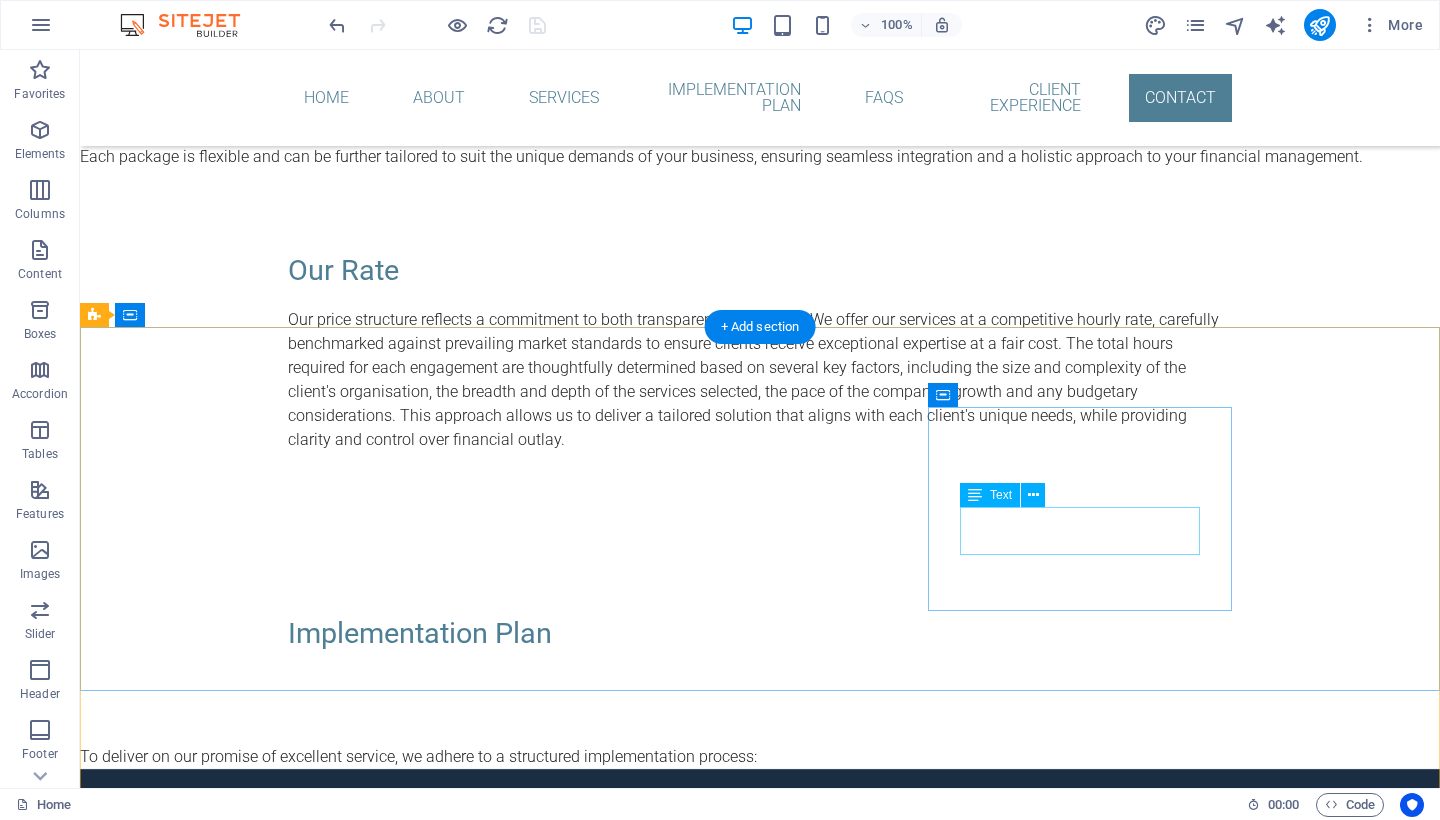 click on "[EMAIL] Legal Notice  |  Privacy" at bounding box center [568, 5353] 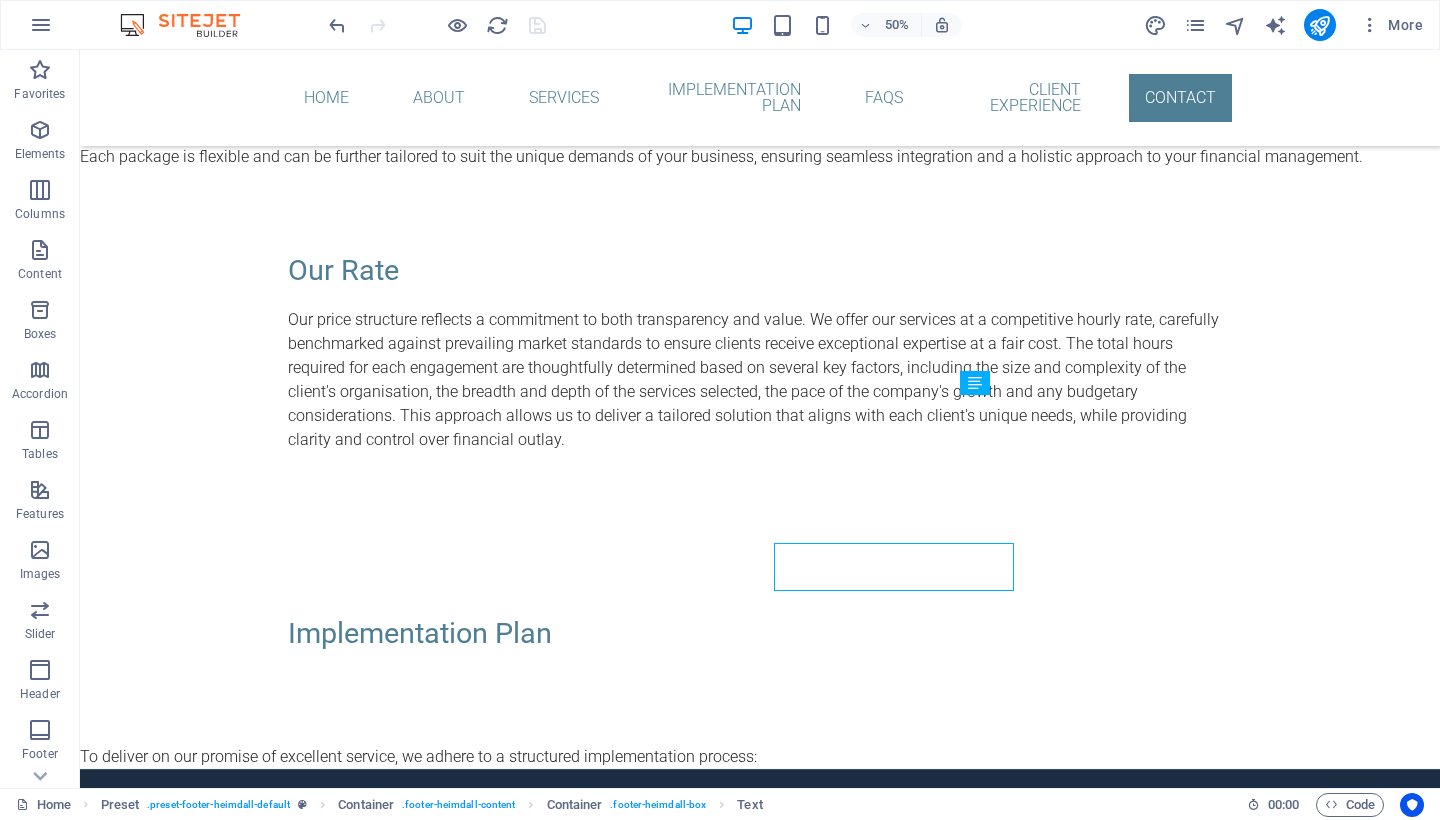 scroll, scrollTop: 8237, scrollLeft: 0, axis: vertical 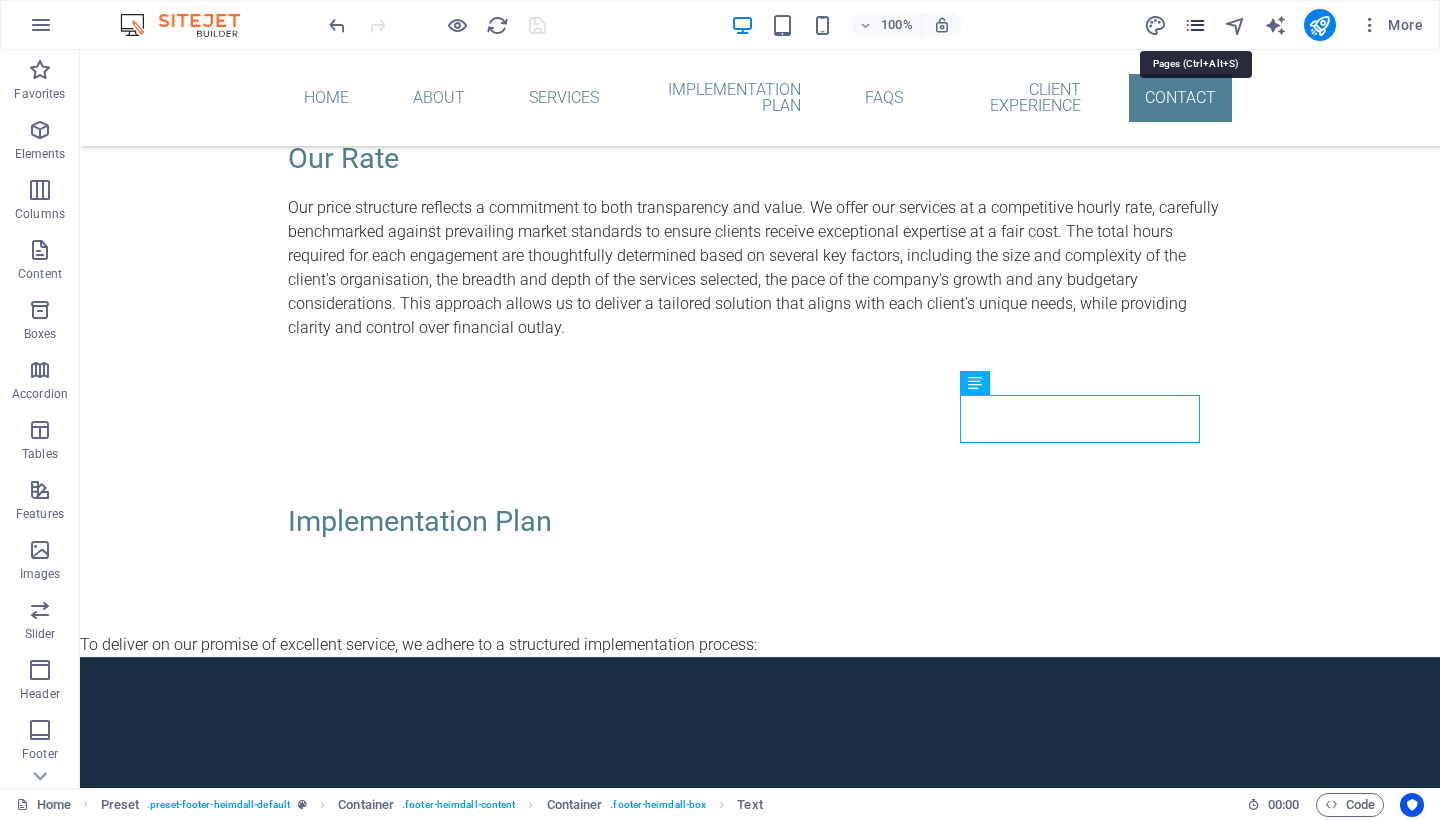 click at bounding box center (1195, 25) 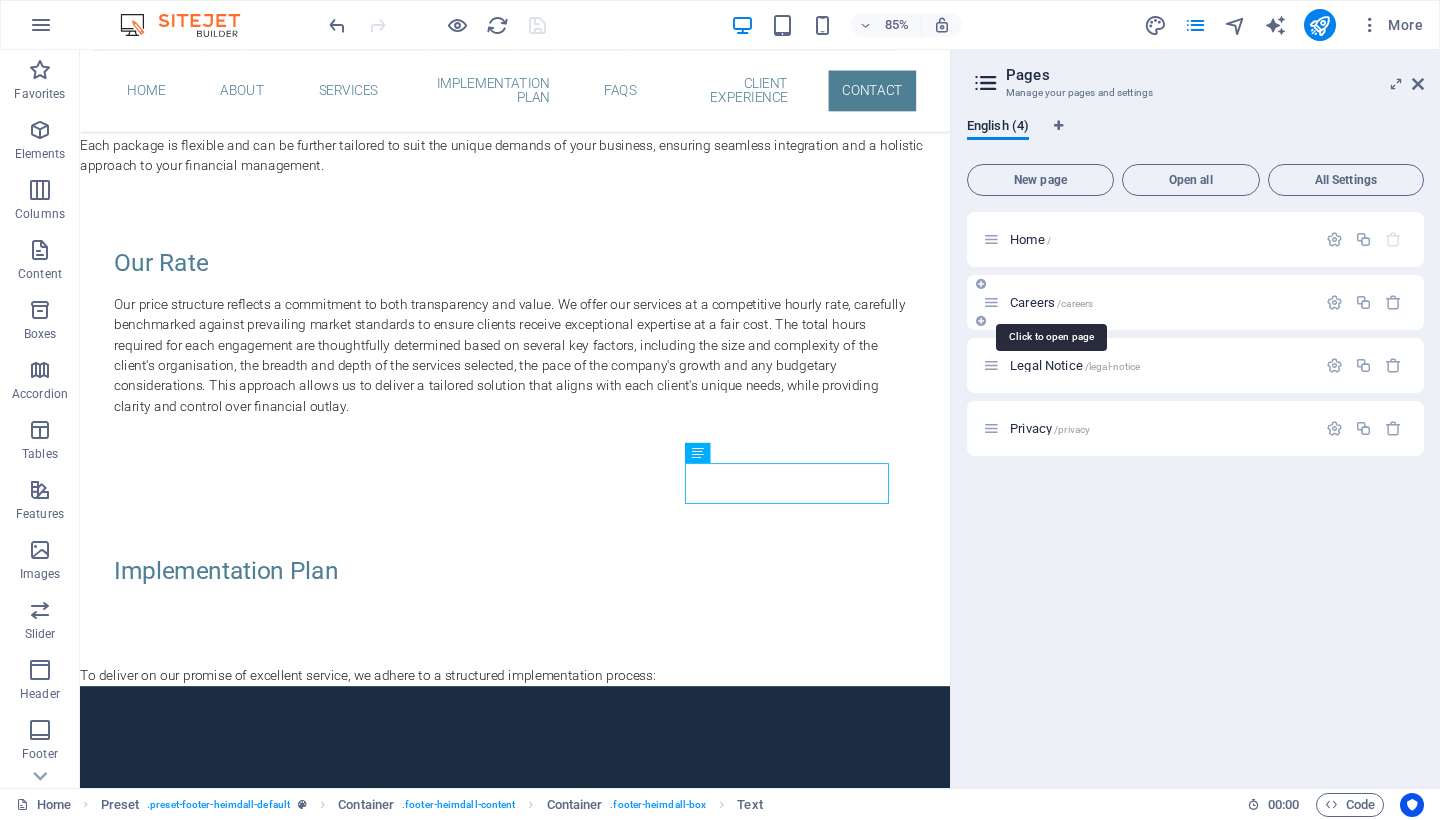click on "Careers /careers" at bounding box center (1051, 302) 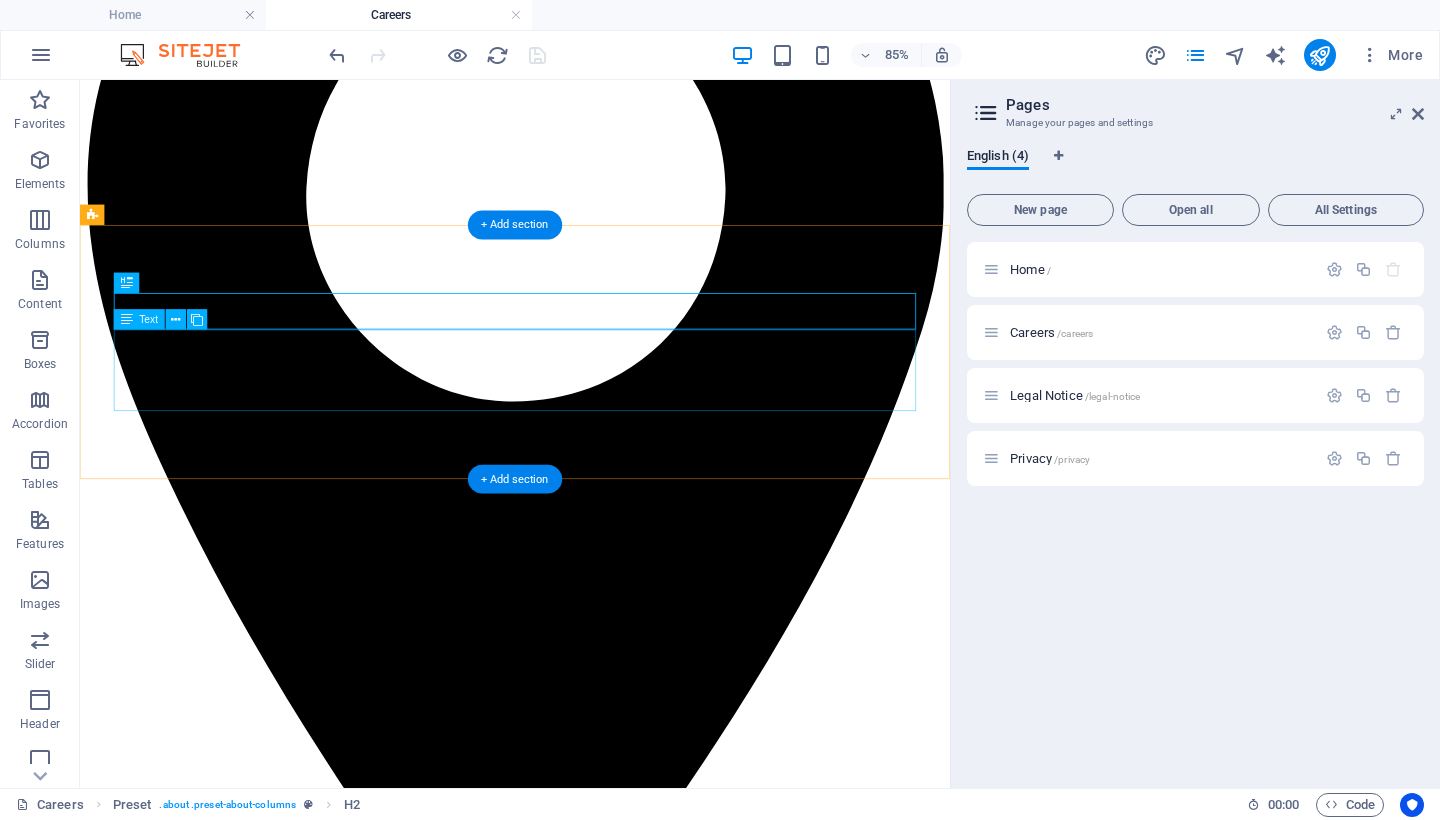 scroll, scrollTop: 401, scrollLeft: 0, axis: vertical 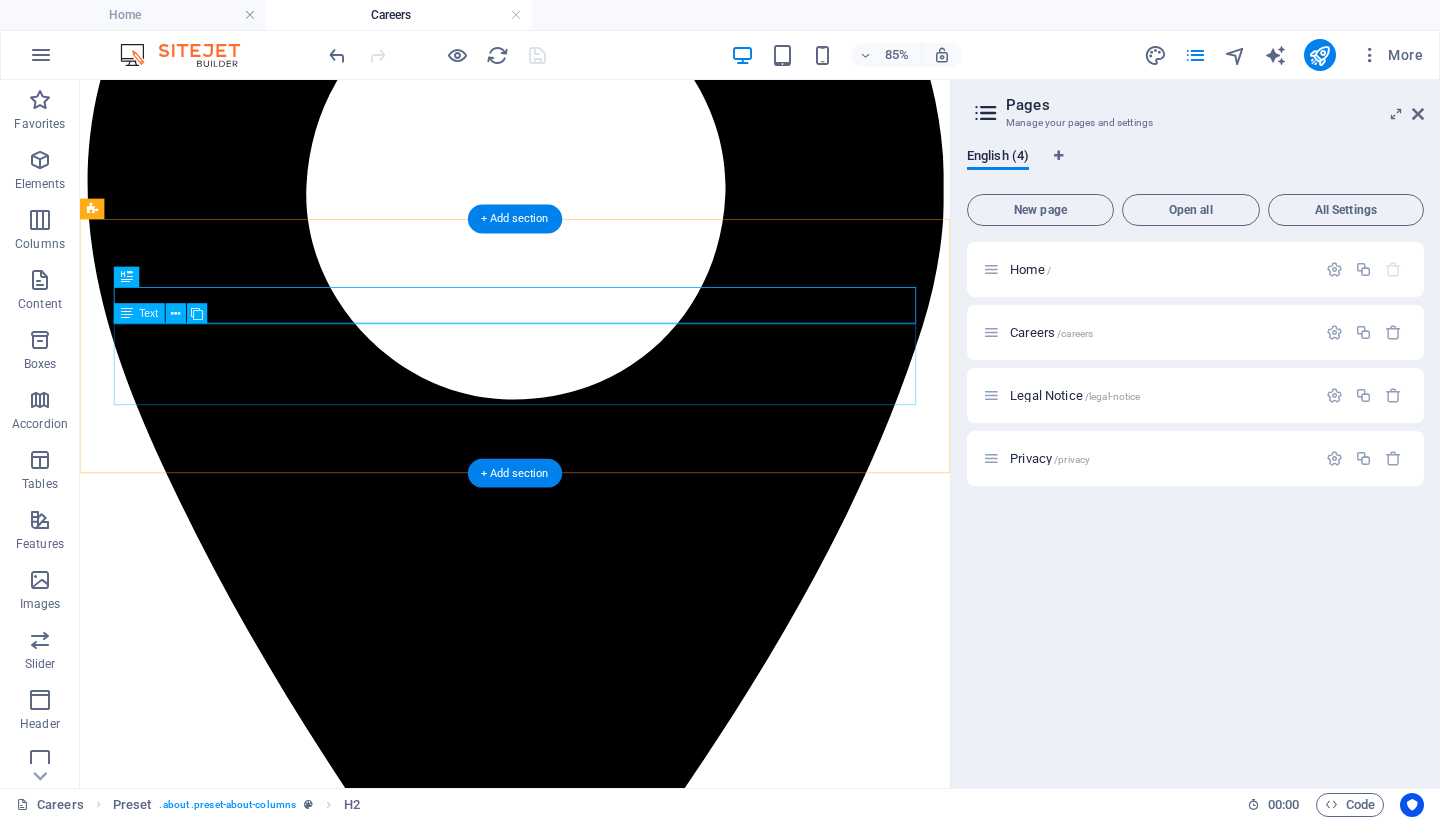 click on "This subpage can be used as a base for adding more pages. You can duplicate this page in your page manager to maintain this basic structure of  header-reference ,  footer-reference  and this editable  section . Referenced elements are copies of their original element and cannot be edited. But they change according to their original element, so you only have to make changes once and they apply to all related references.   More information" at bounding box center [592, 5471] 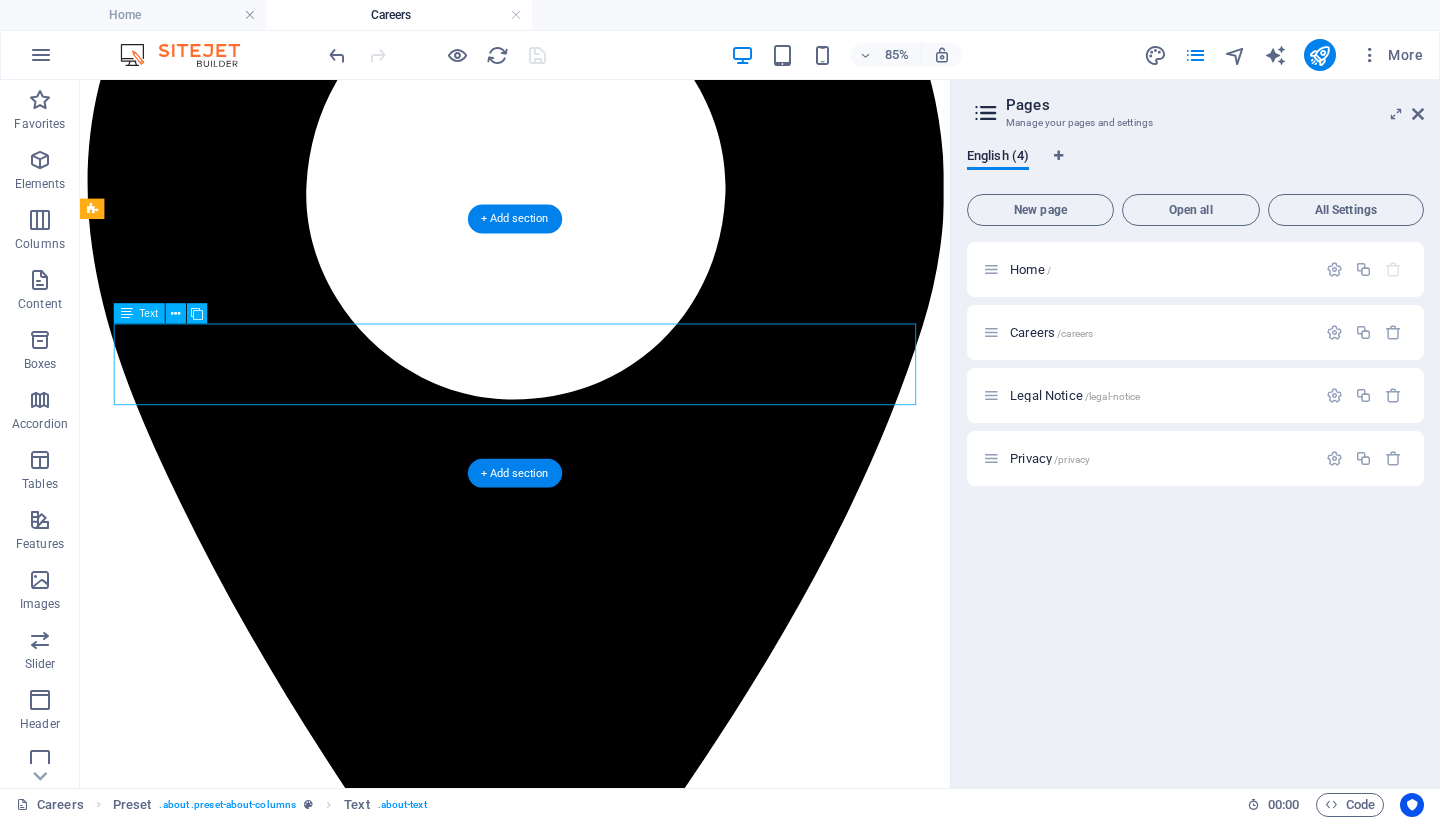 click on "This subpage can be used as a base for adding more pages. You can duplicate this page in your page manager to maintain this basic structure of  header-reference ,  footer-reference  and this editable  section . Referenced elements are copies of their original element and cannot be edited. But they change according to their original element, so you only have to make changes once and they apply to all related references.   More information" at bounding box center [592, 5471] 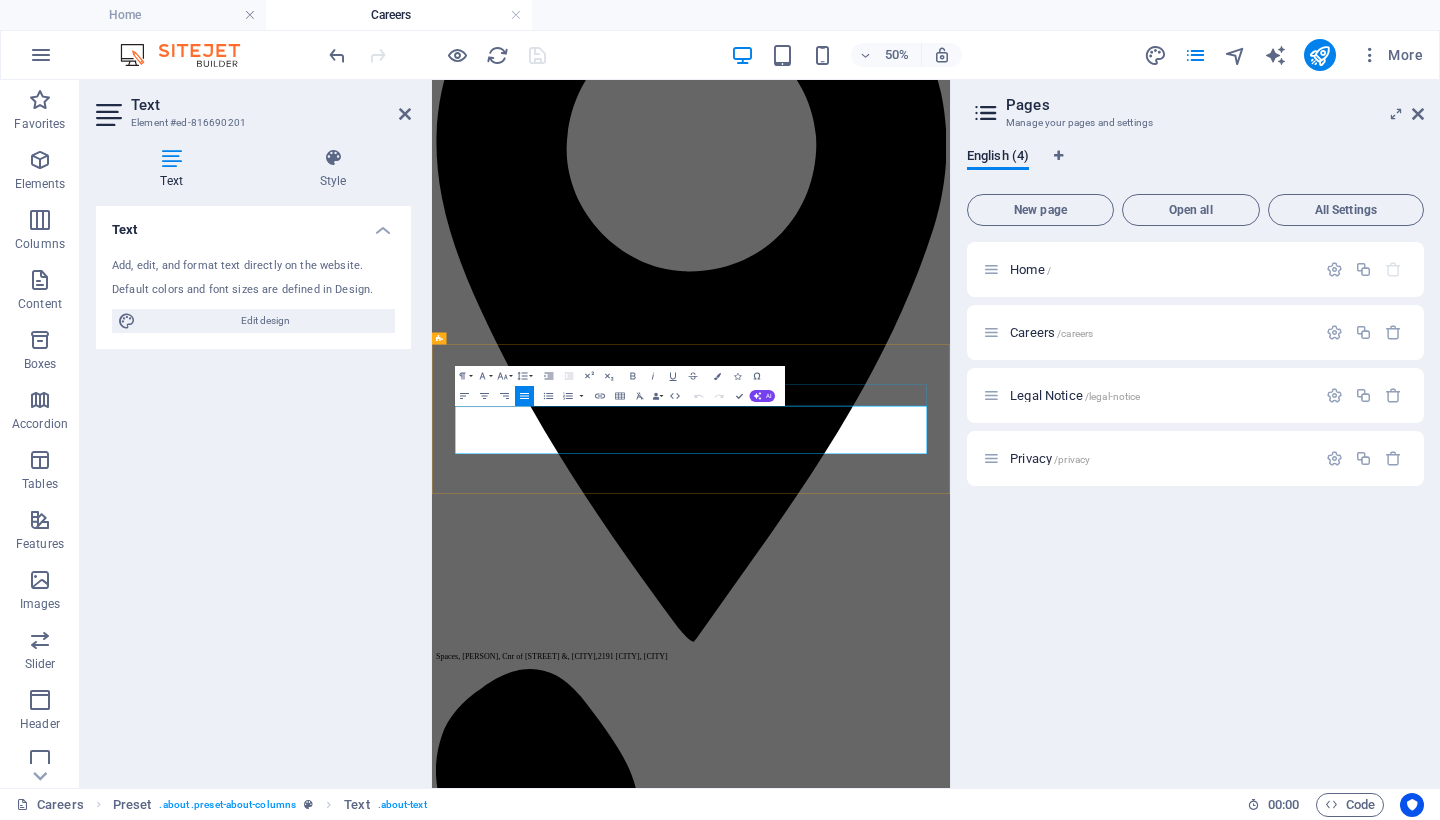 scroll, scrollTop: 115, scrollLeft: 0, axis: vertical 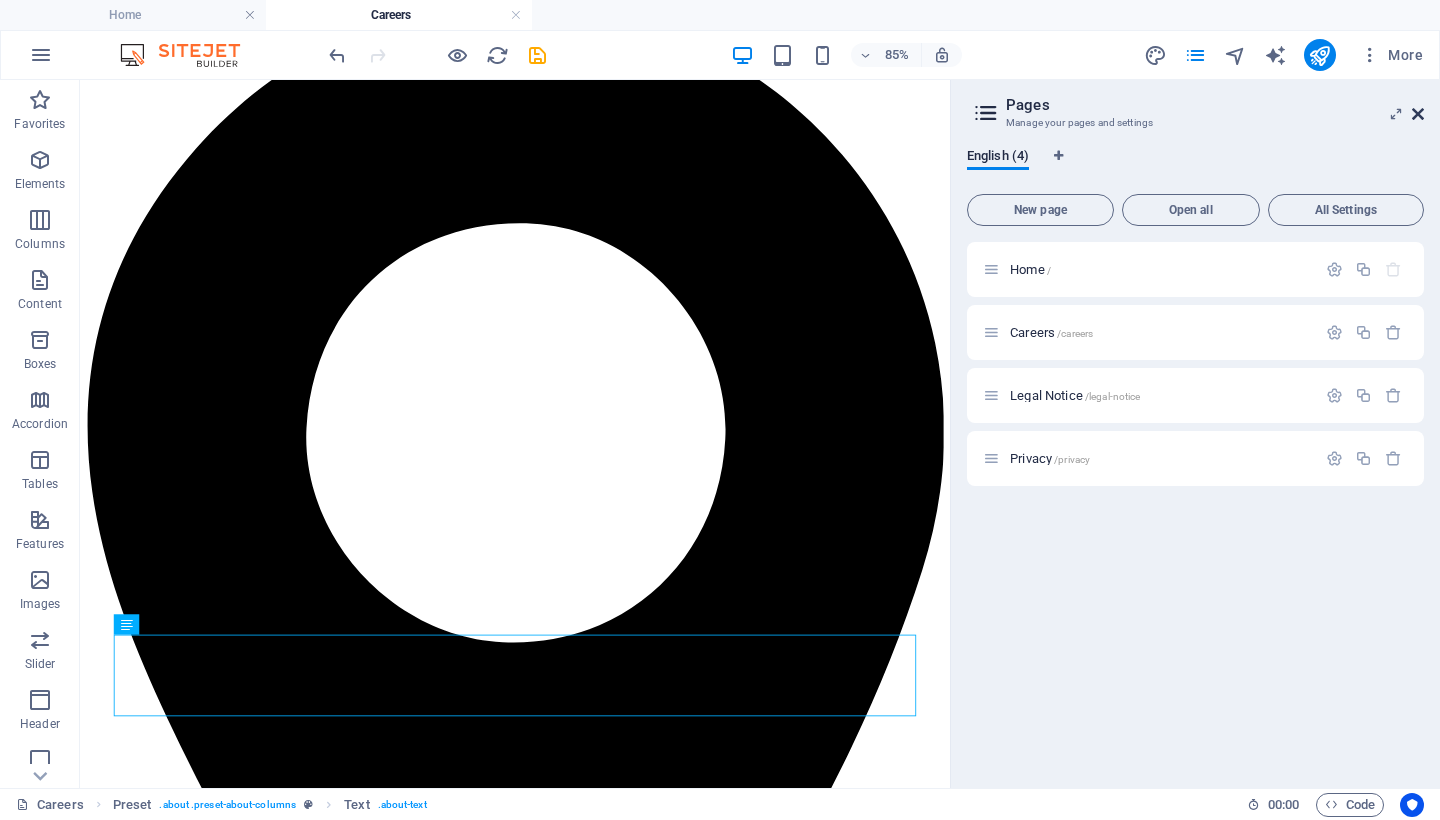 click at bounding box center [1418, 114] 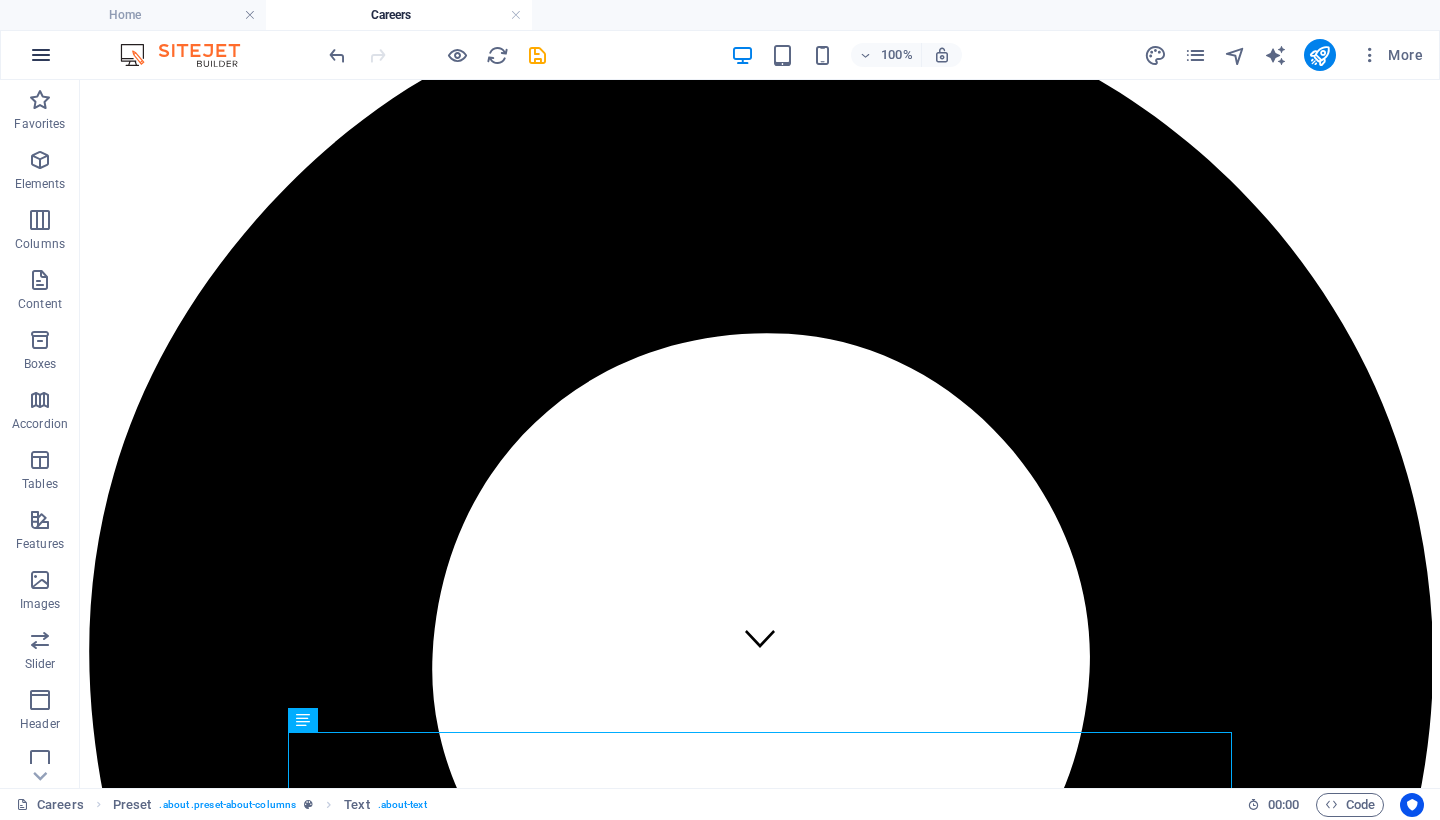 click at bounding box center (41, 55) 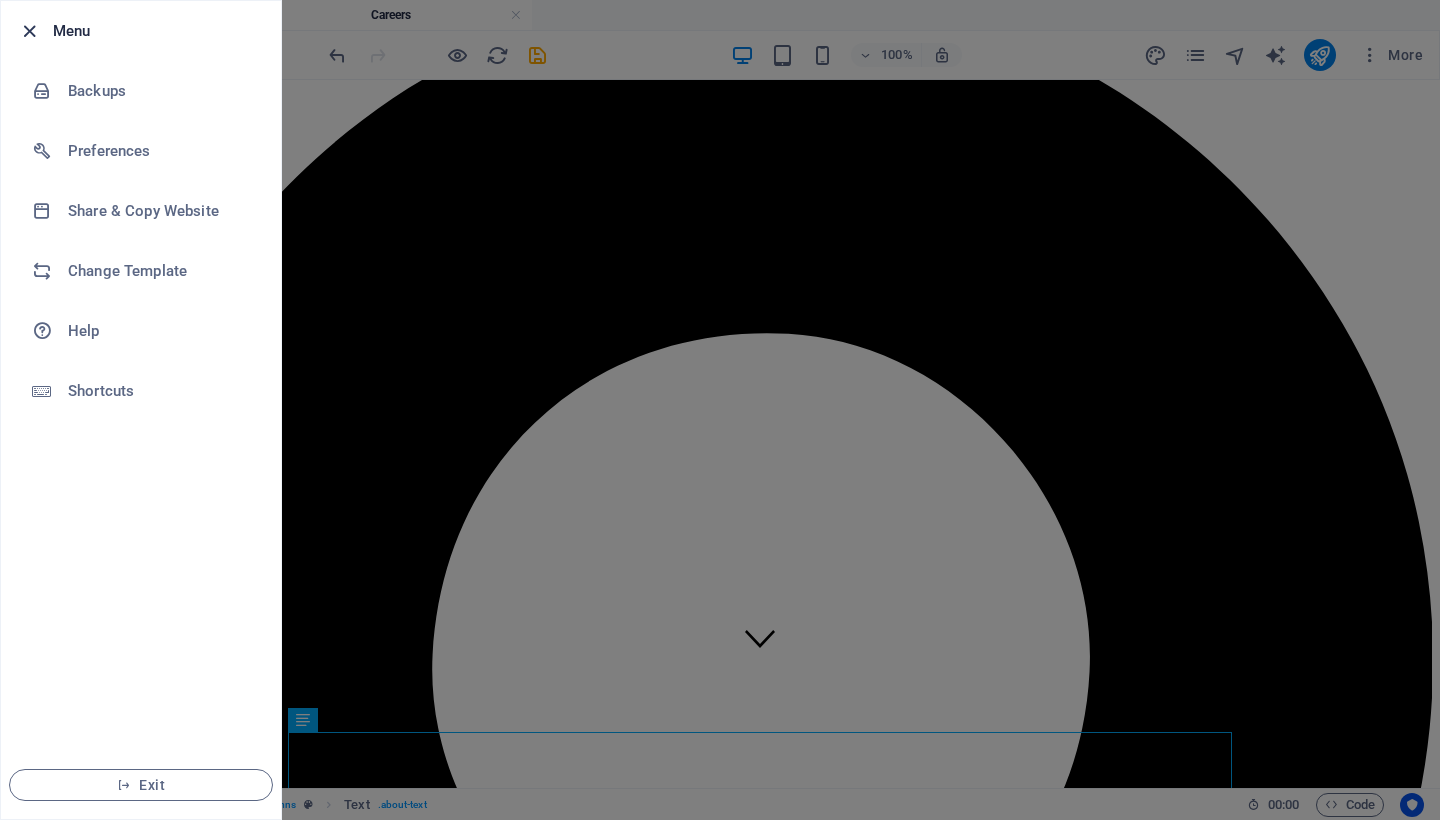 click at bounding box center [29, 31] 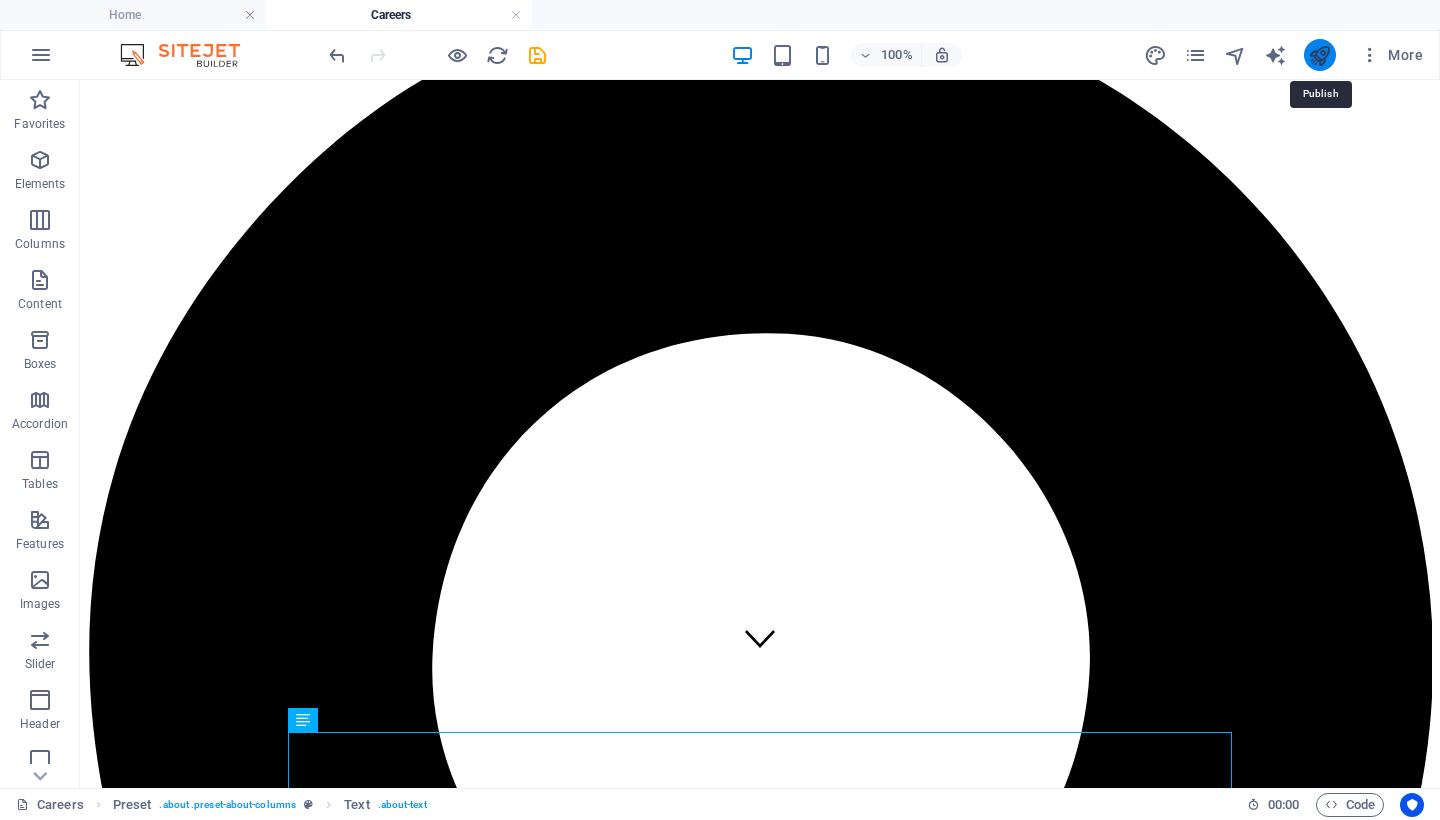 click at bounding box center (1319, 55) 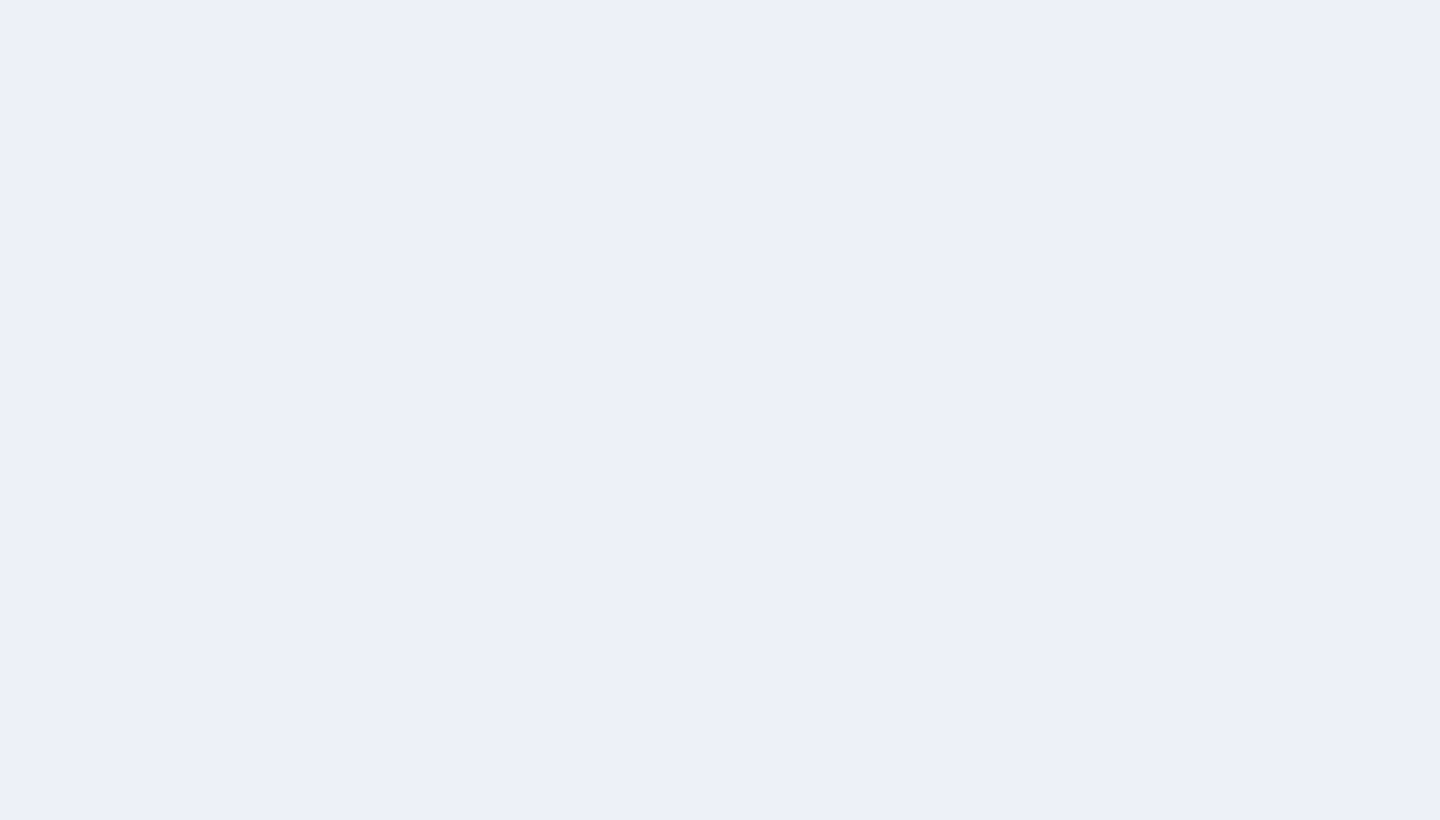 scroll, scrollTop: 0, scrollLeft: 0, axis: both 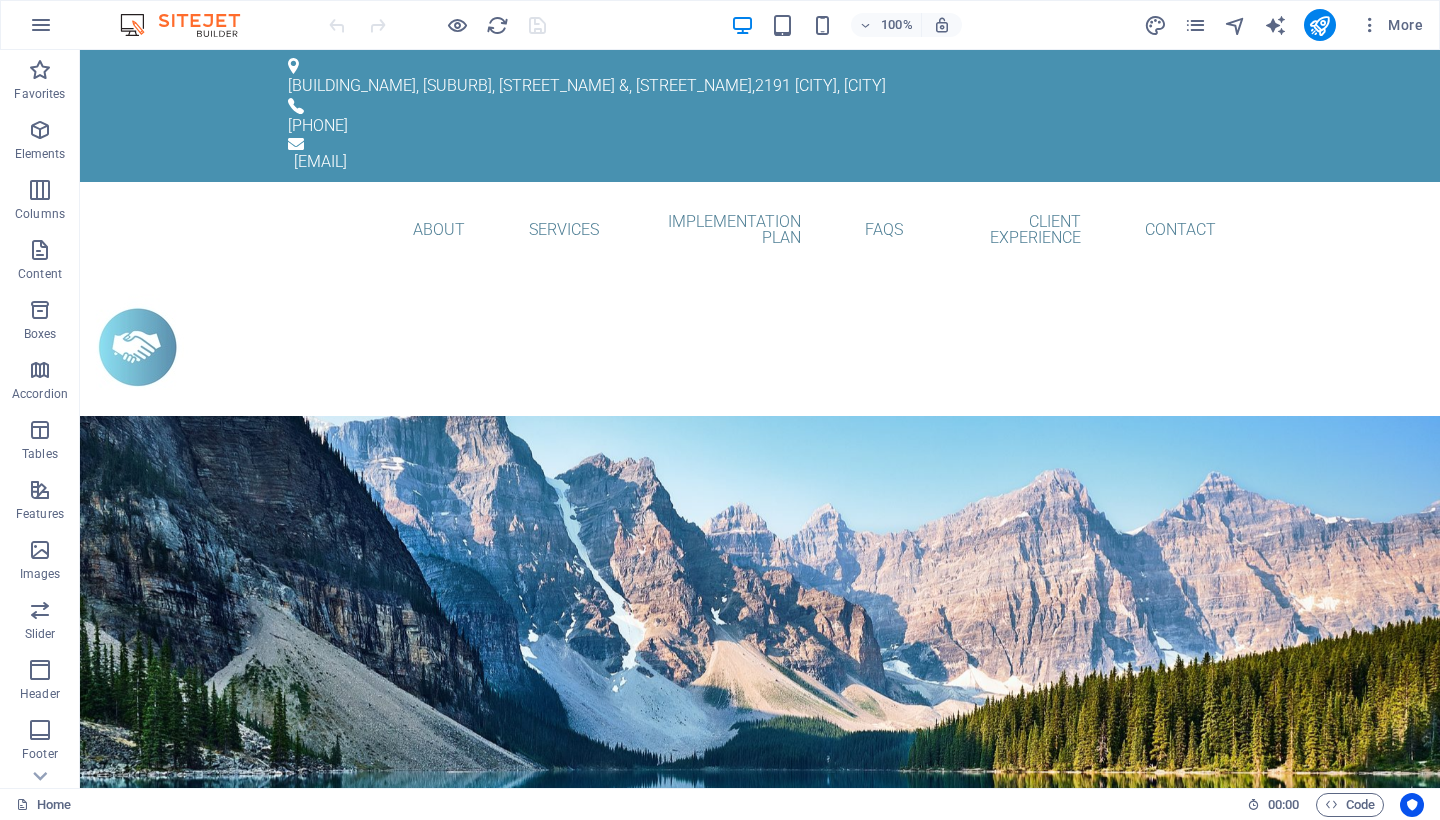 drag, startPoint x: 399, startPoint y: 73, endPoint x: 866, endPoint y: 246, distance: 498.01407 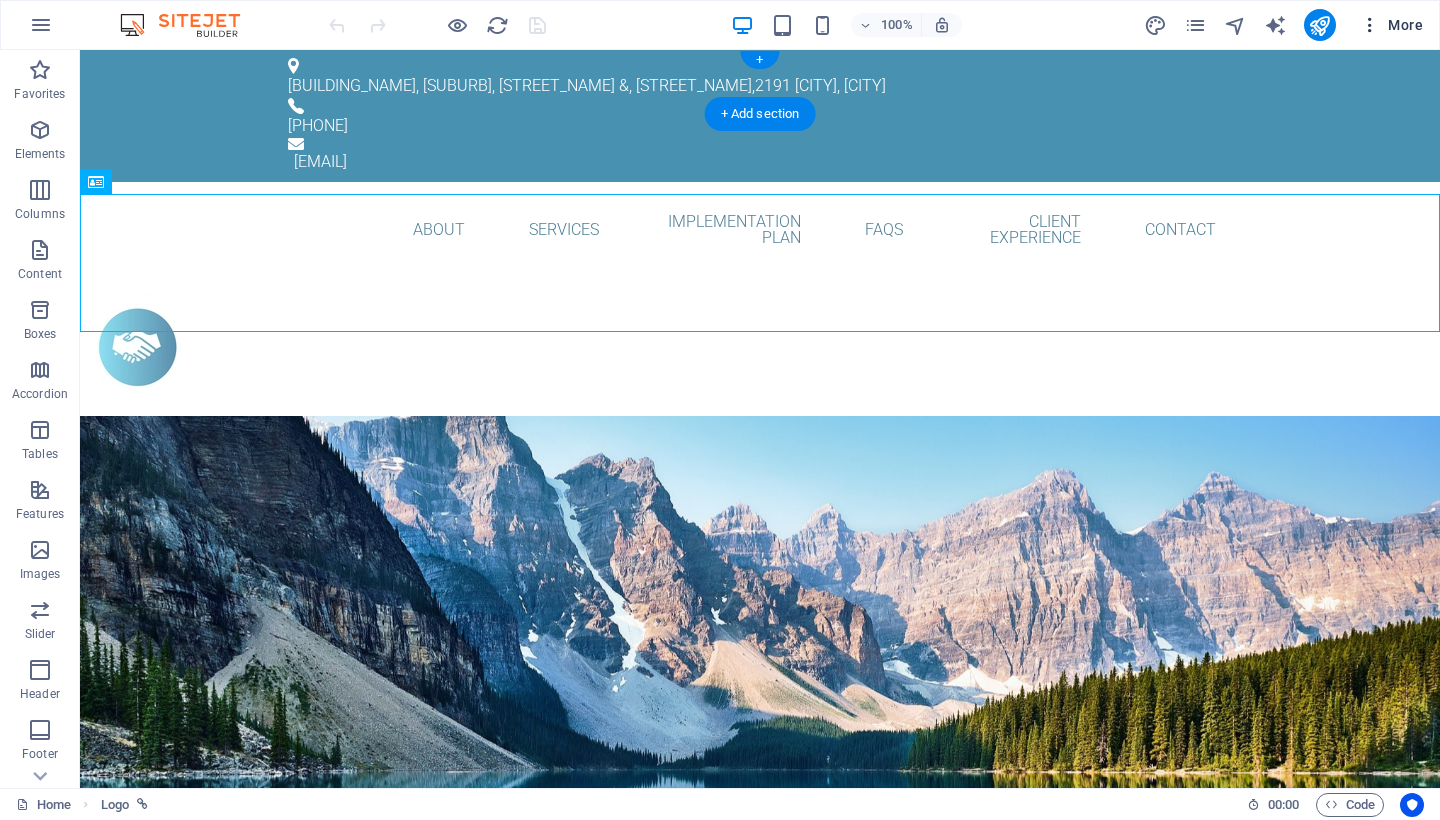 click at bounding box center [1370, 25] 